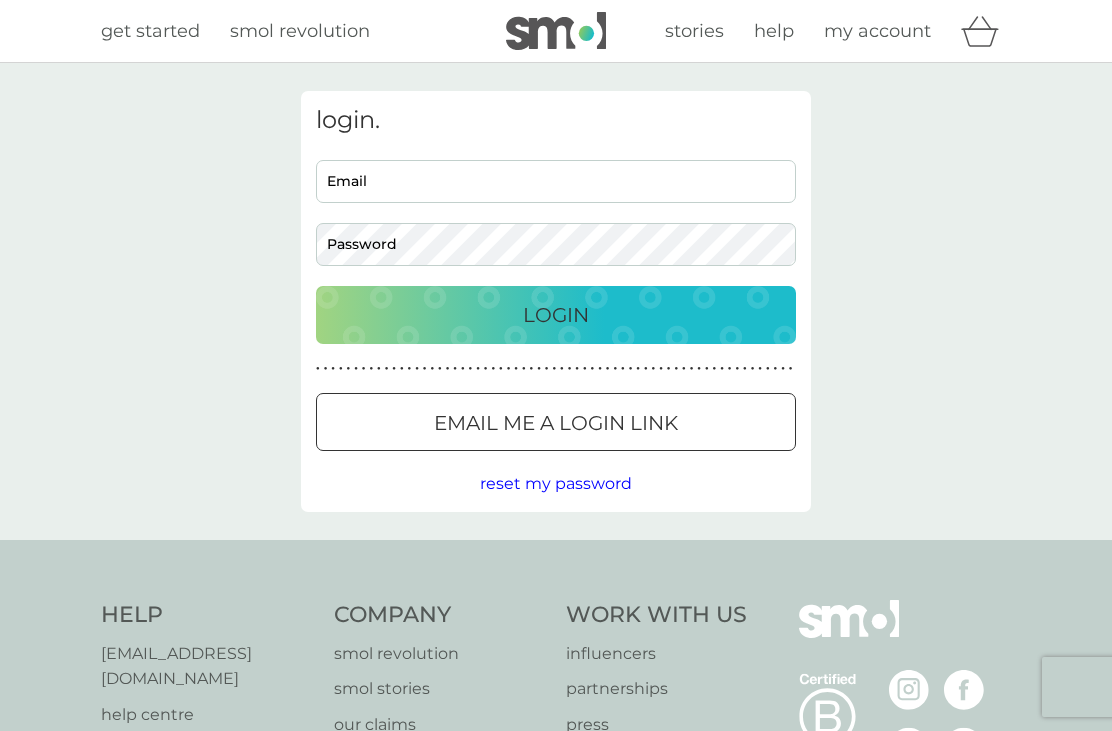 scroll, scrollTop: 0, scrollLeft: 0, axis: both 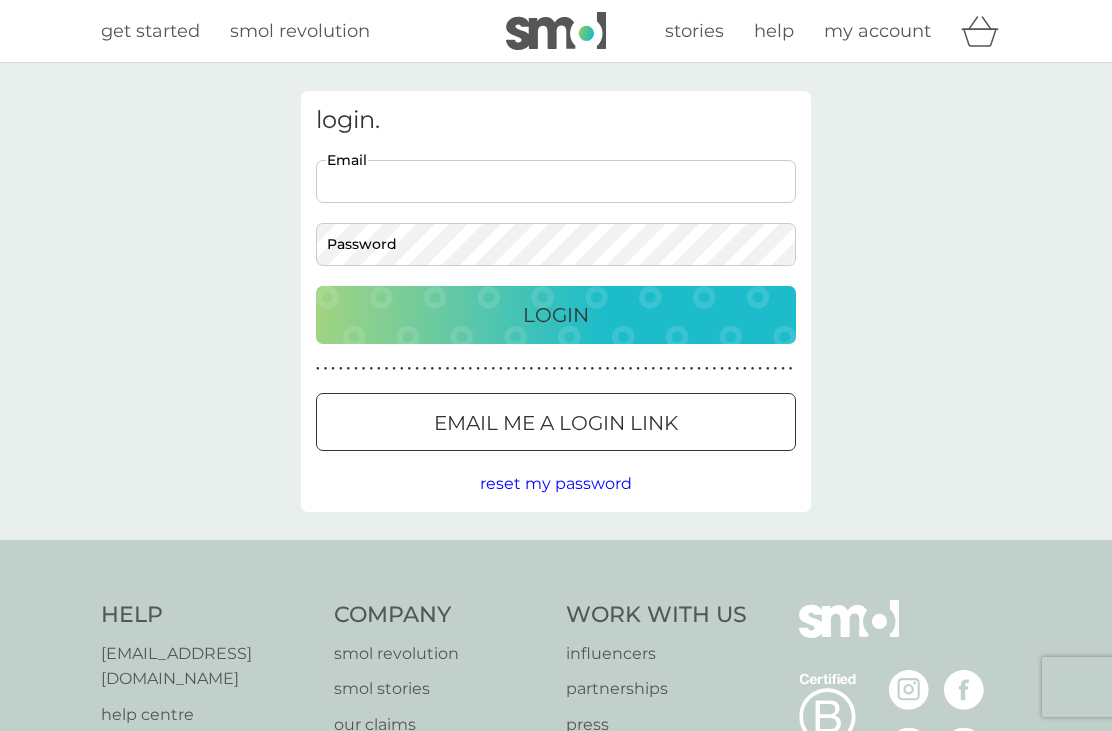 click on "my account" at bounding box center (877, 31) 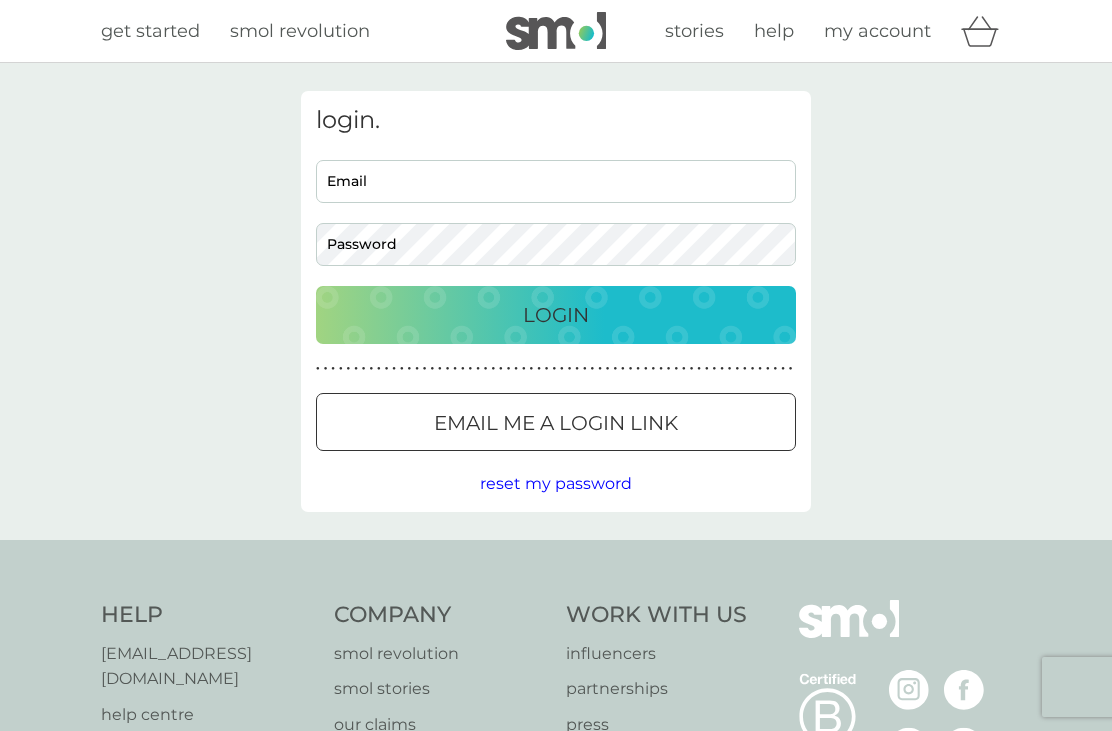 click on "Email" at bounding box center (556, 181) 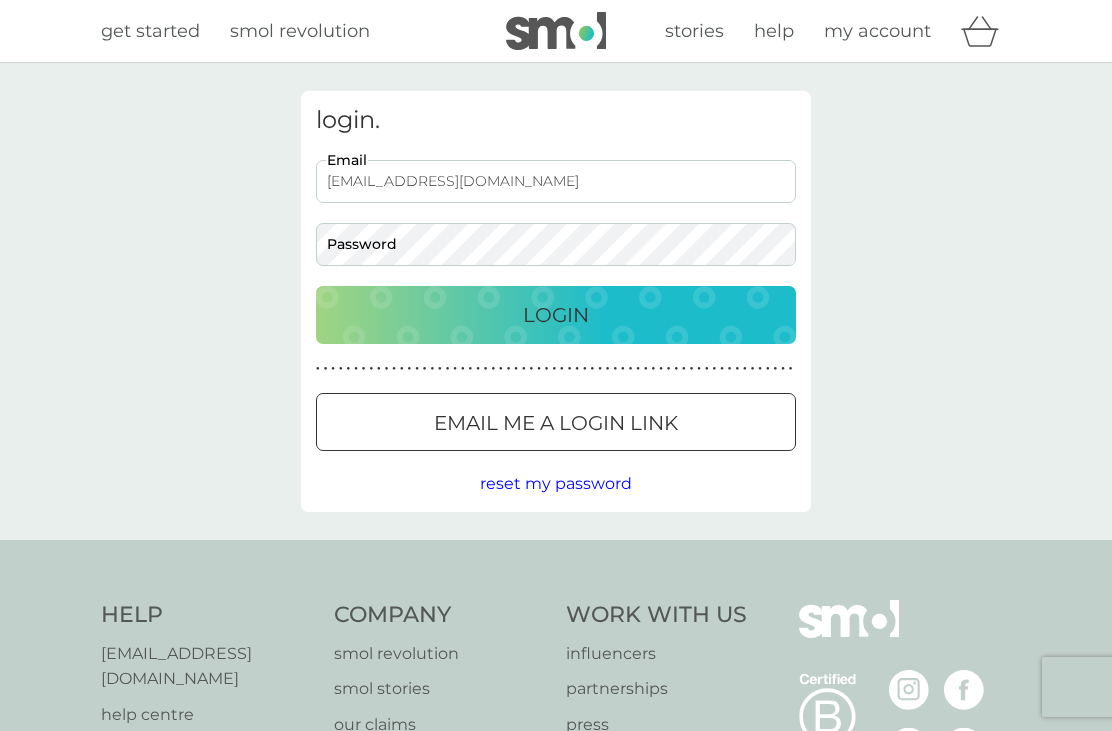 type on "joy.jmhall@gmail.com" 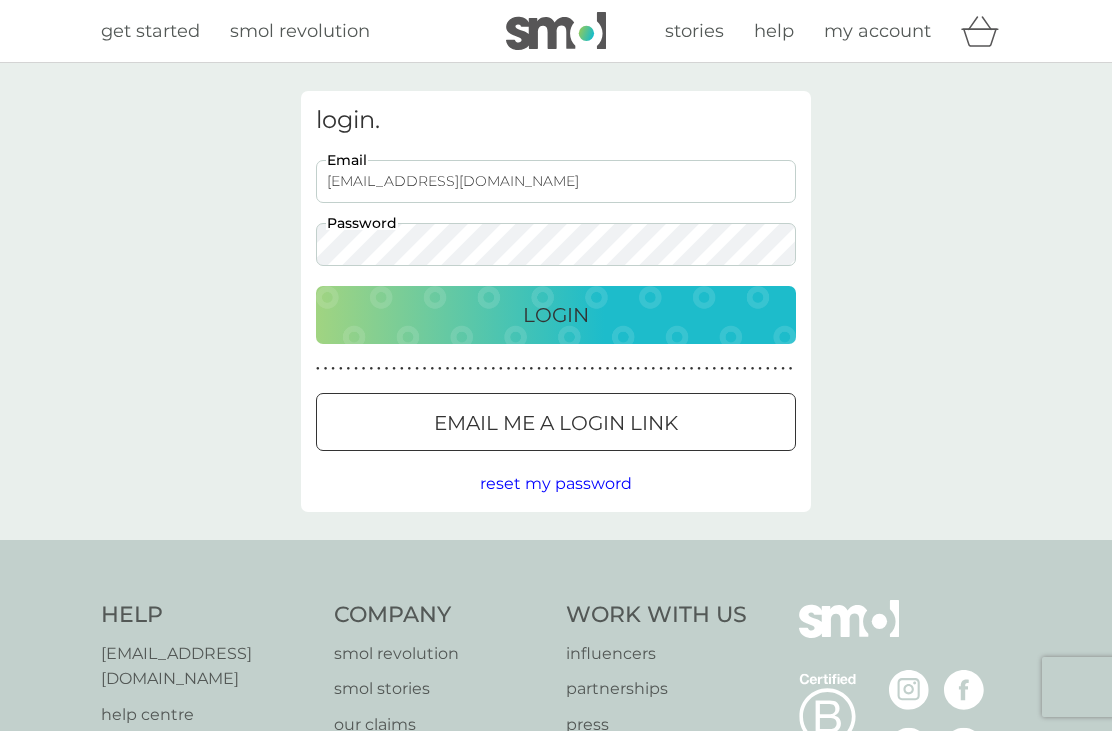click on "Login" at bounding box center (556, 315) 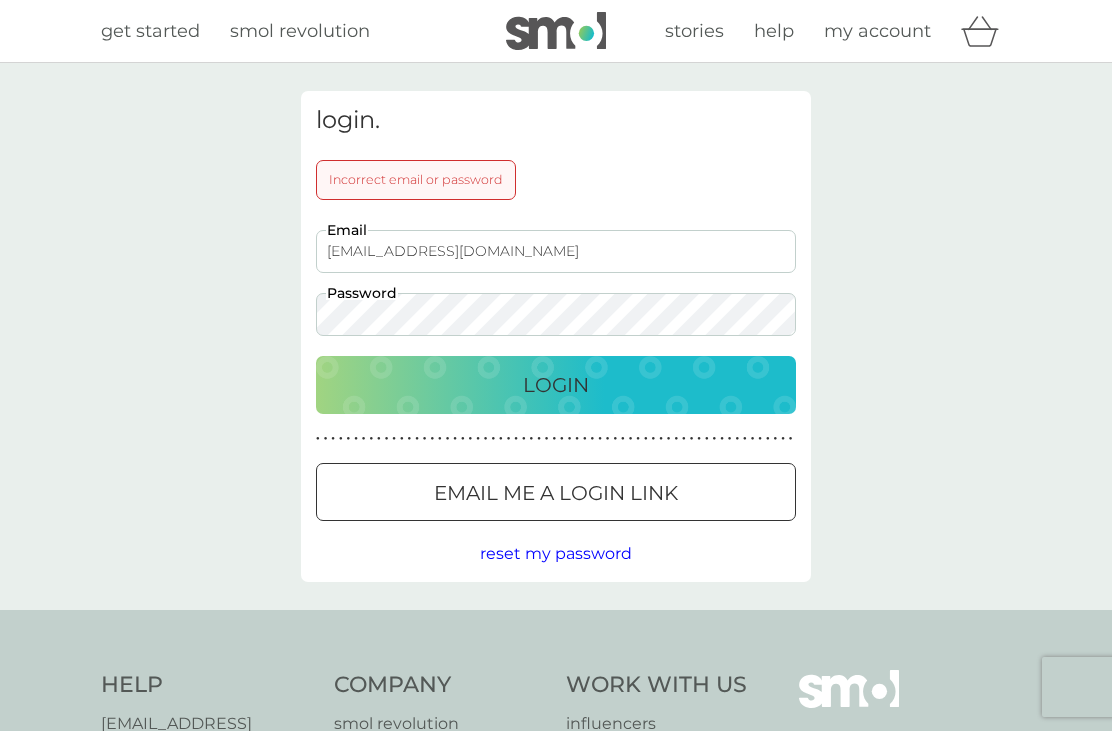click on "reset my password" at bounding box center (556, 553) 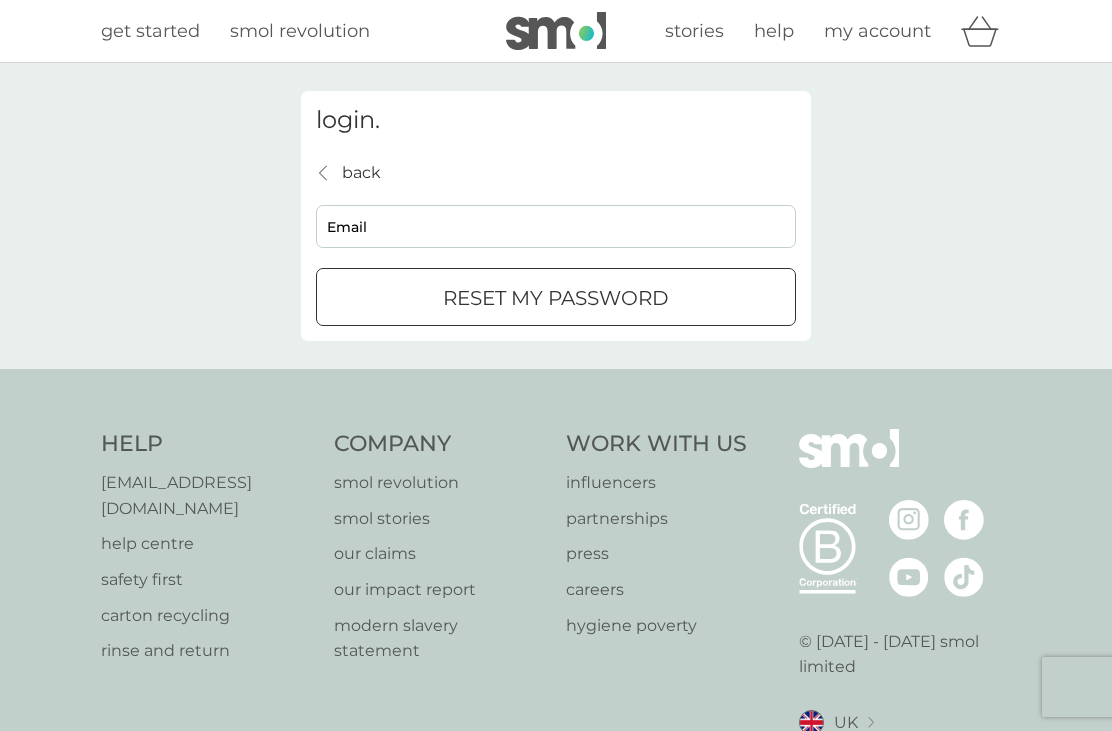 click on "reset my password" at bounding box center (556, 298) 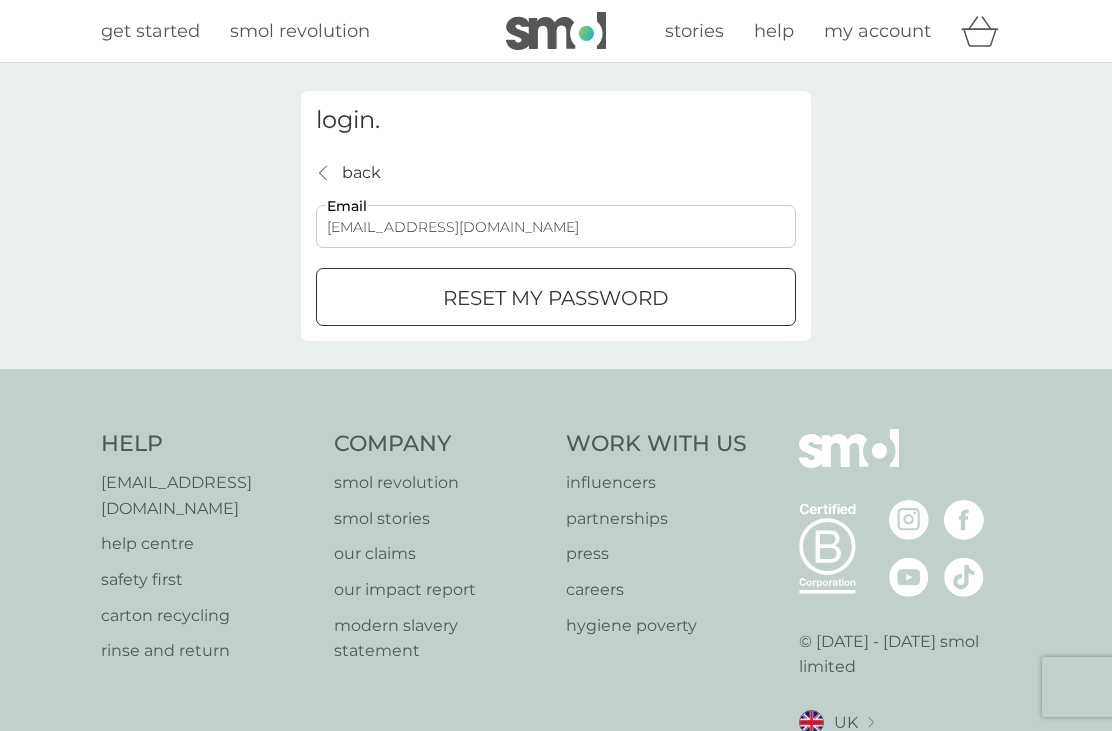 type on "joy.jmhall@gmail.com" 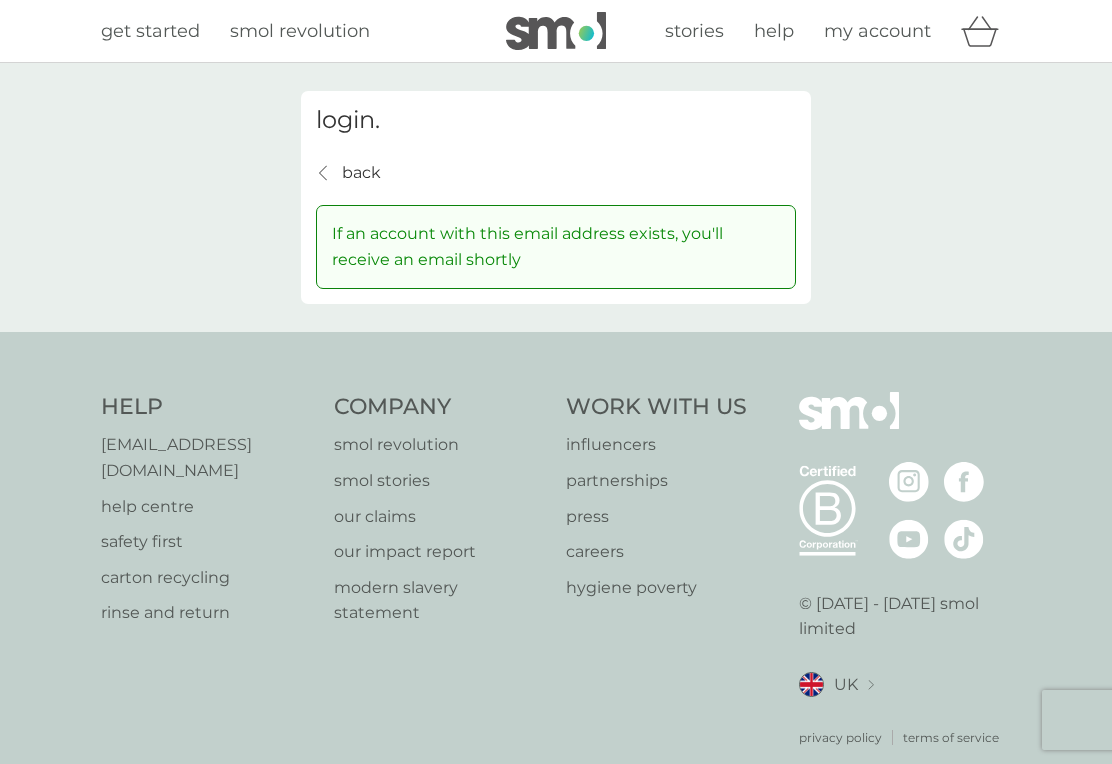 click on "back" at bounding box center [361, 173] 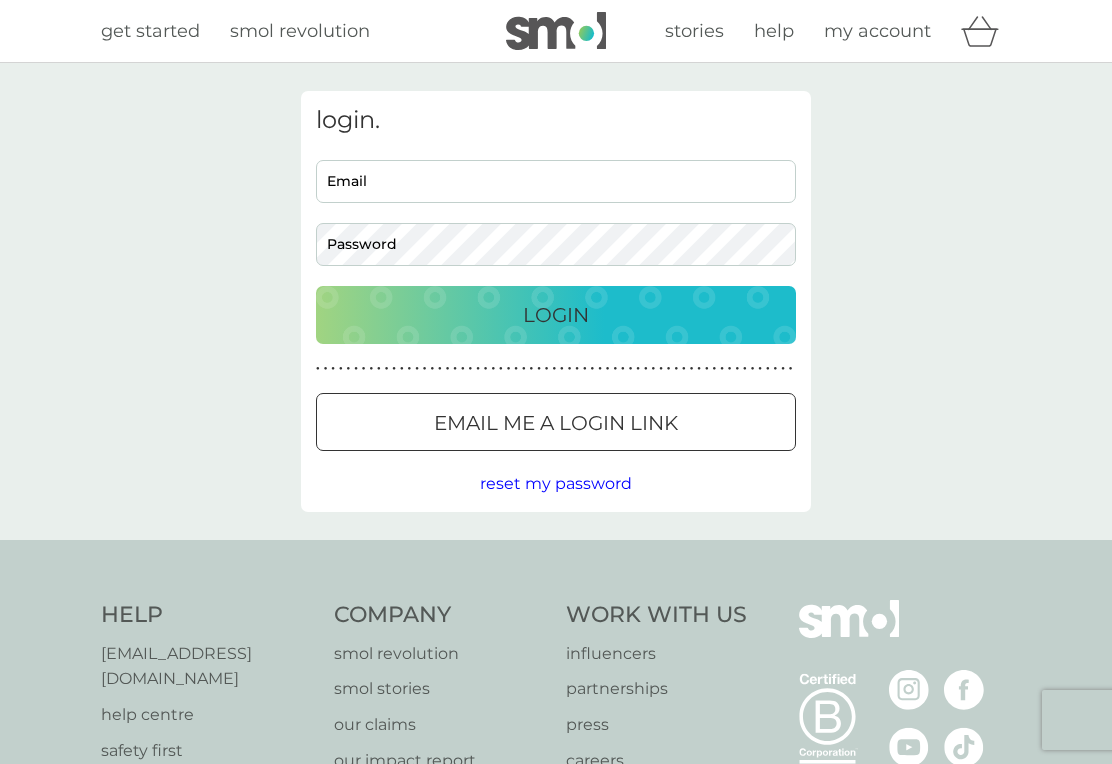 click on "Email" at bounding box center [556, 181] 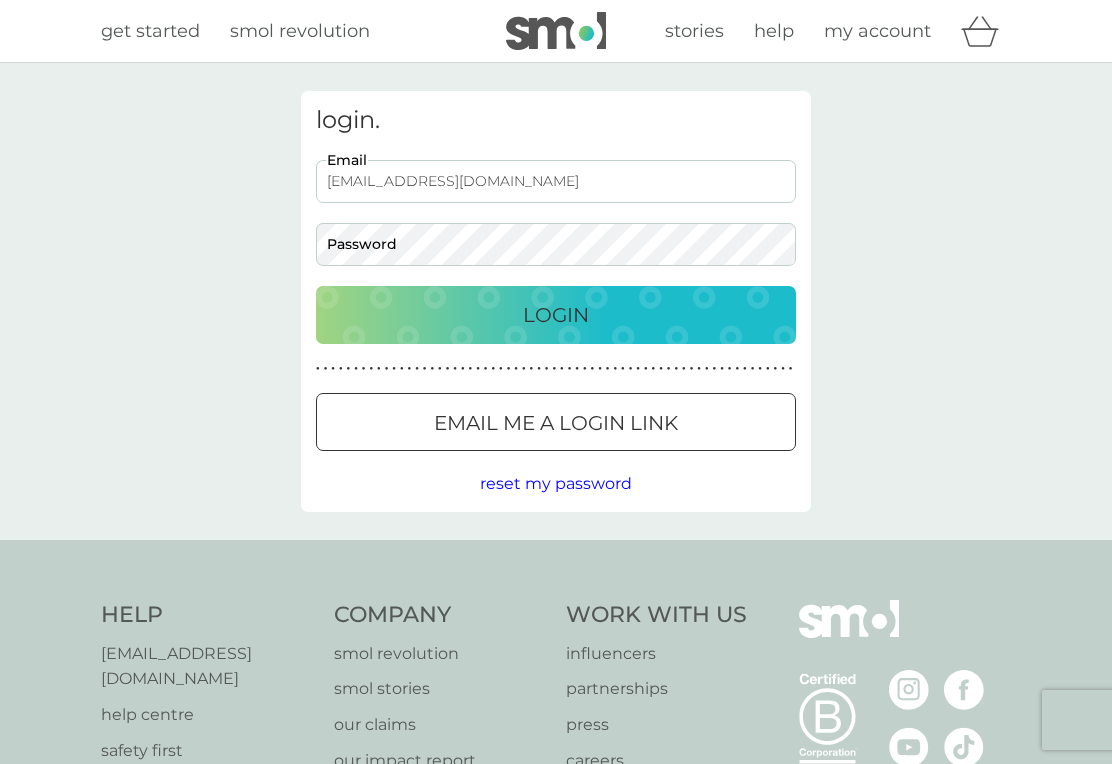 type on "joy.jmhall@gmail.com" 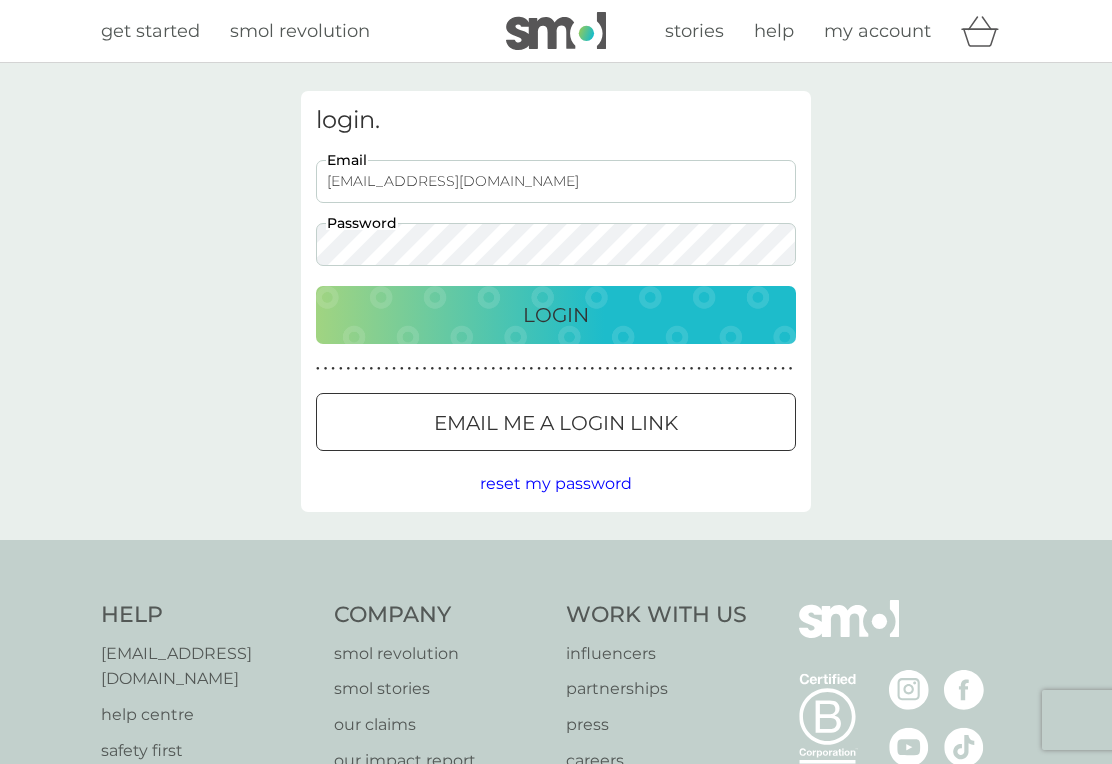 click on "Login" at bounding box center (556, 315) 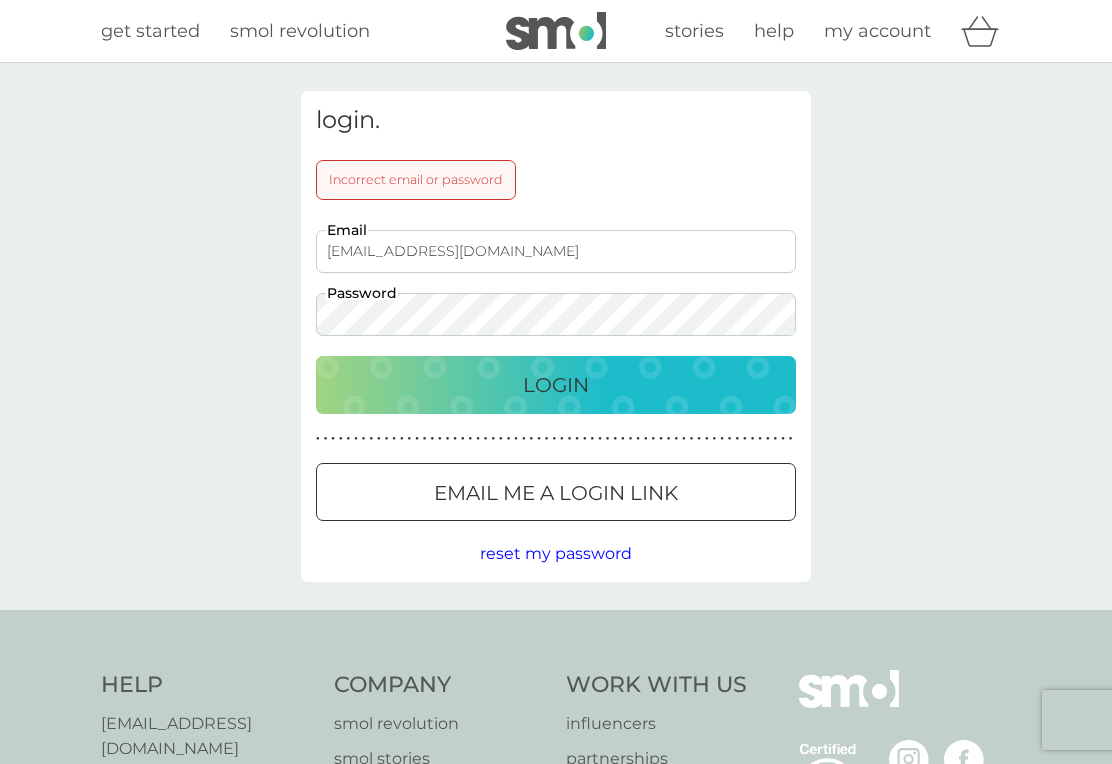 click on "reset my password" at bounding box center (556, 553) 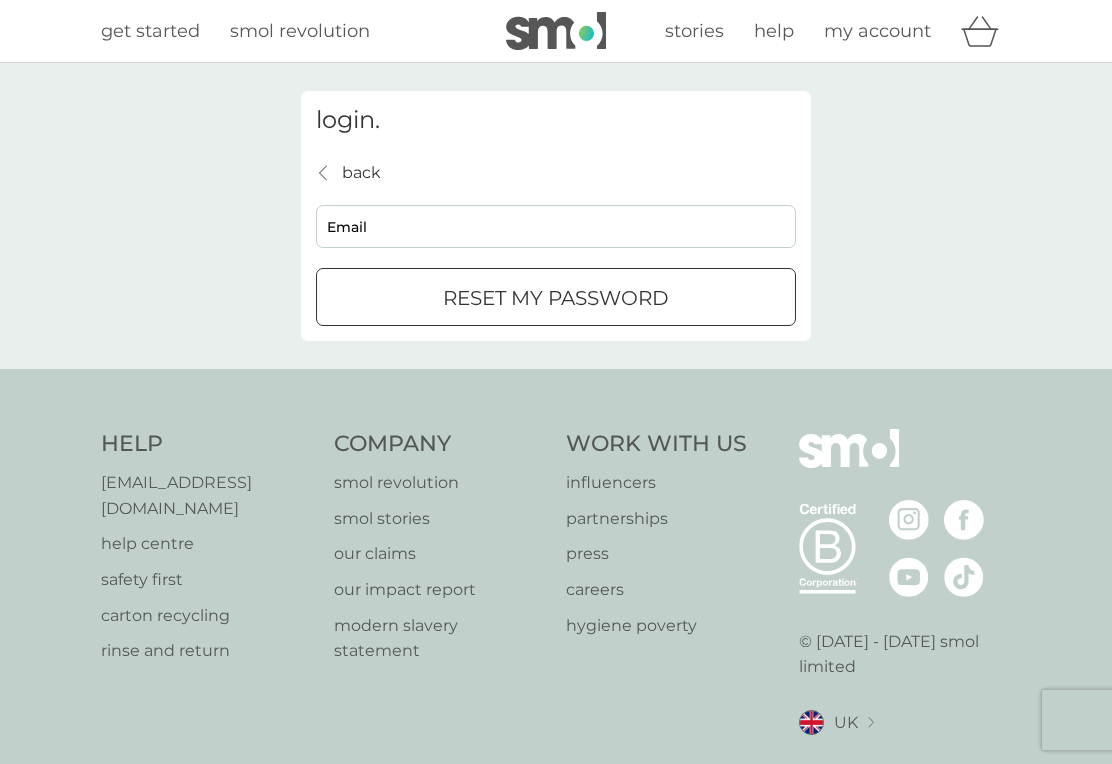 click on "reset my password" at bounding box center (556, 298) 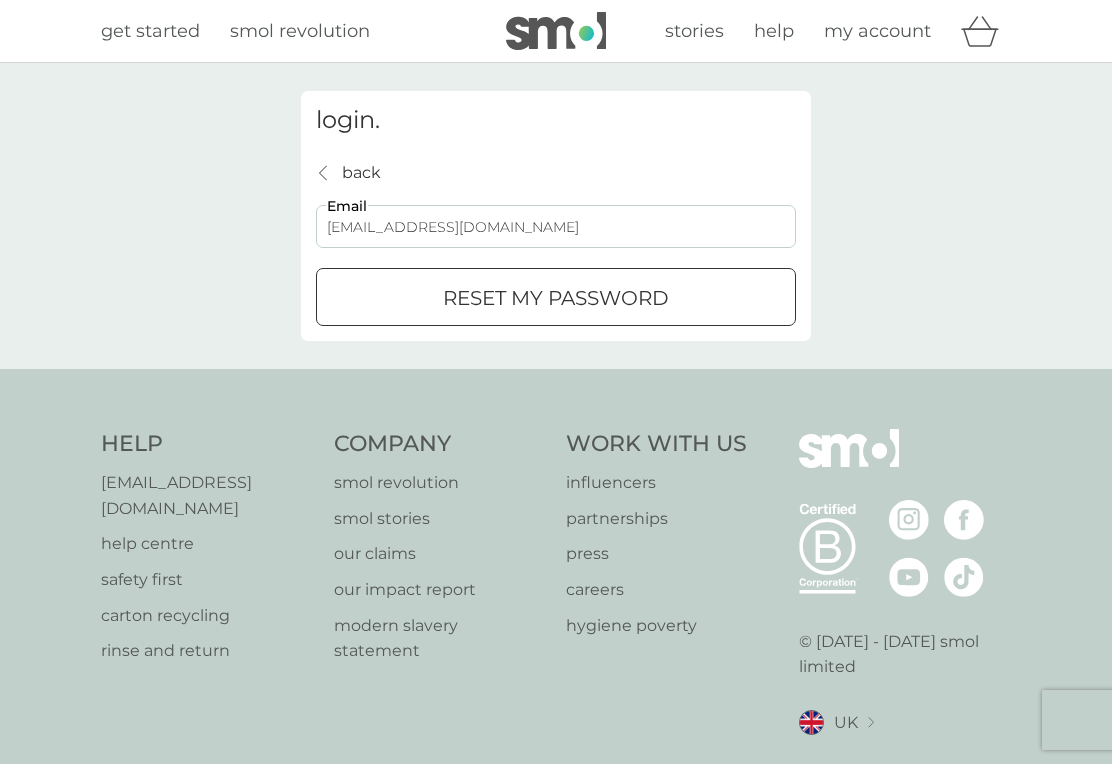 type on "joy.jmhall@gmail.com" 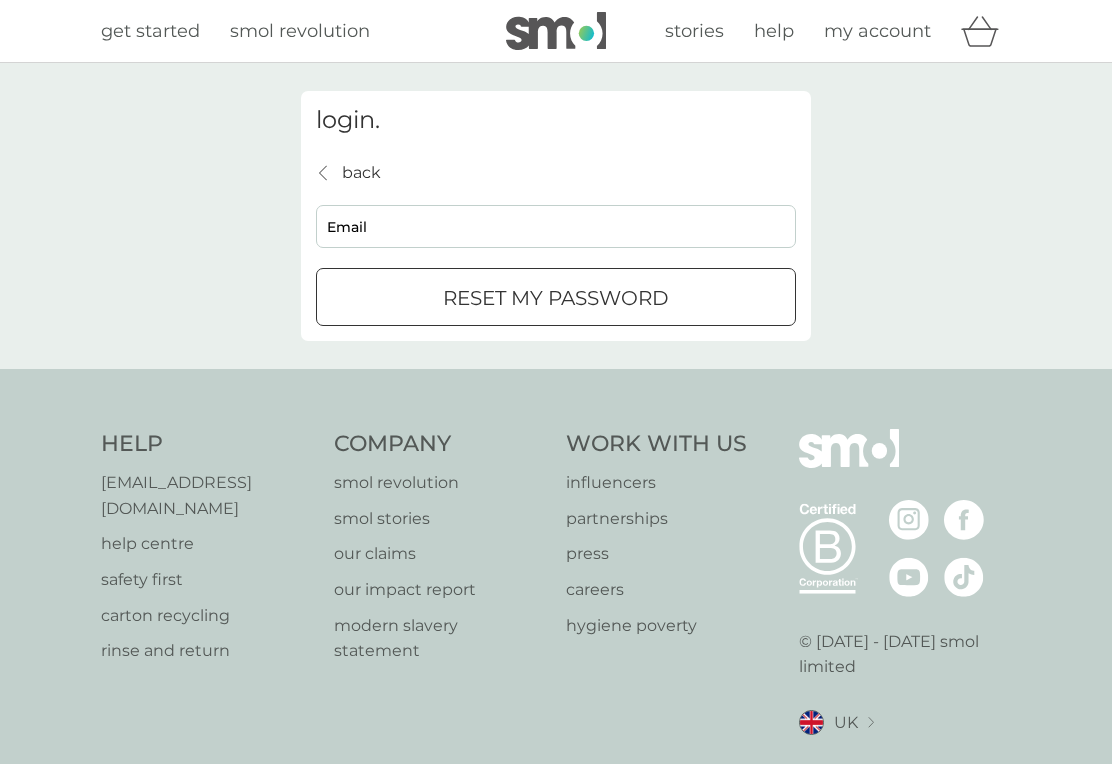 scroll, scrollTop: 0, scrollLeft: 0, axis: both 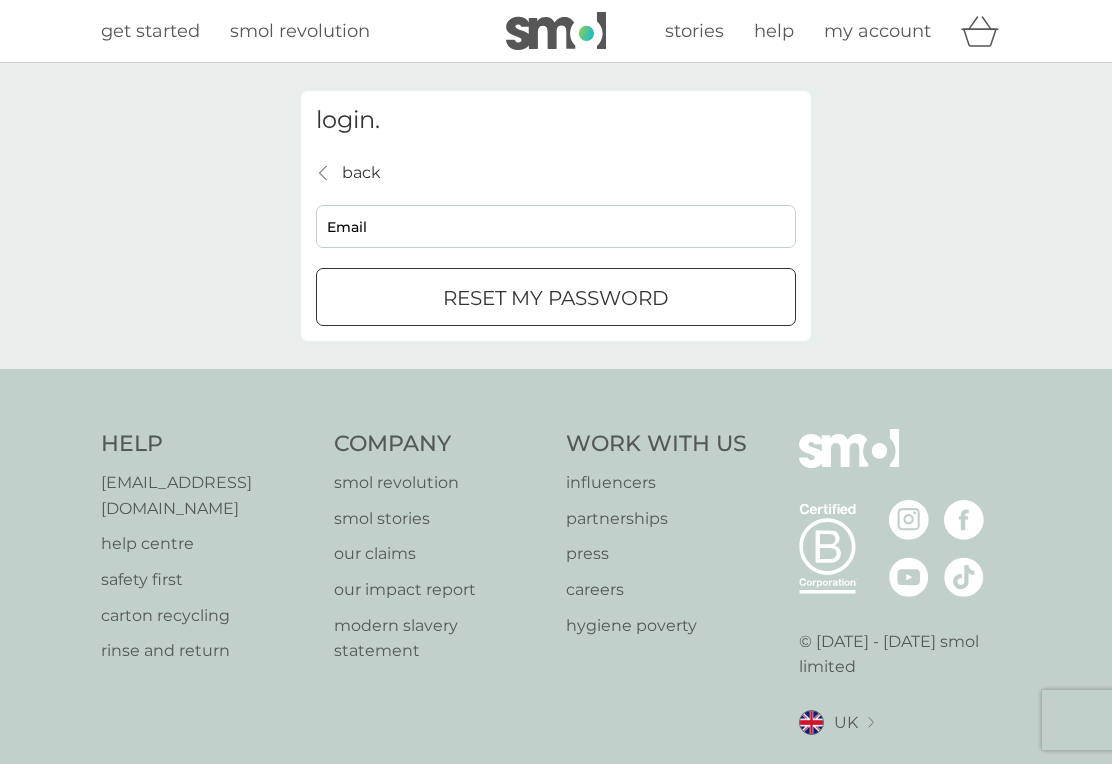 click on "back" at bounding box center (361, 173) 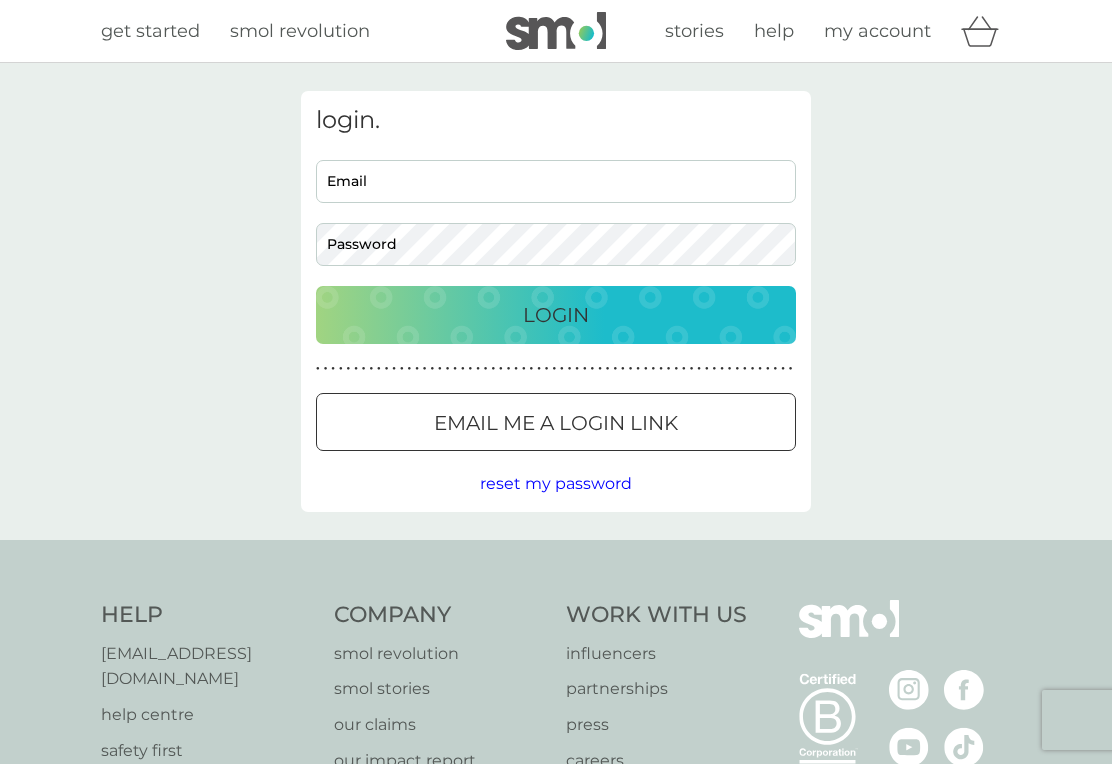click on "Email" at bounding box center (556, 181) 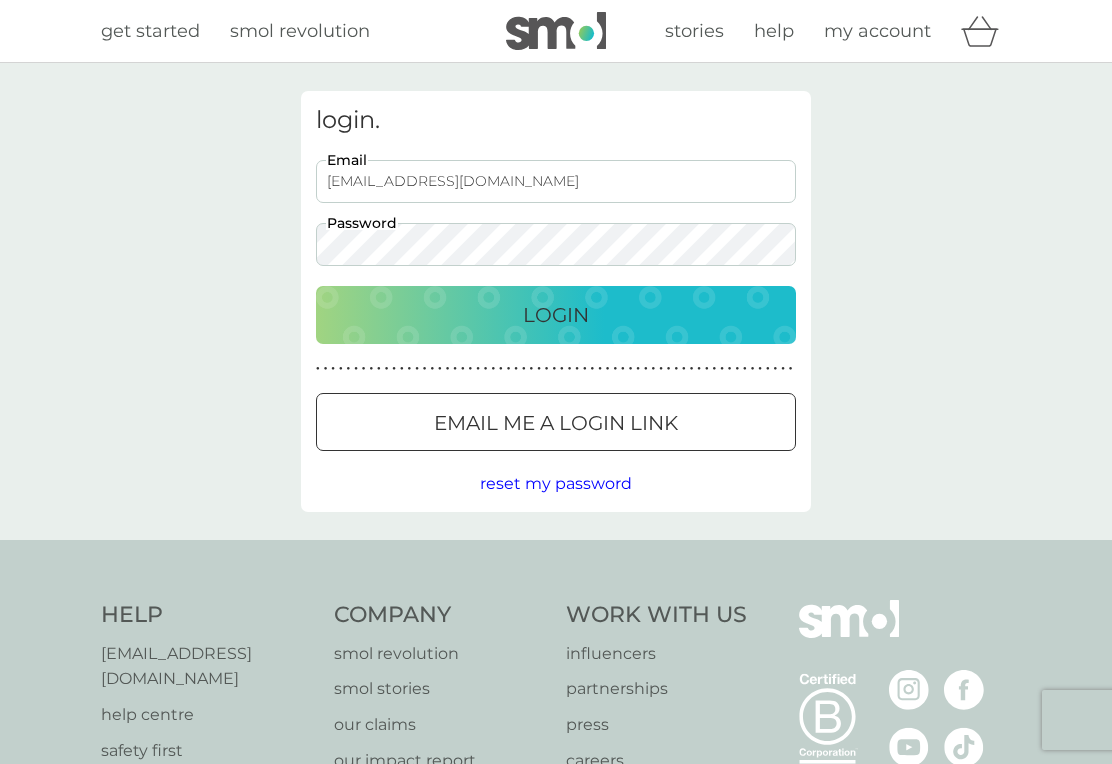 click on "Login" at bounding box center (556, 315) 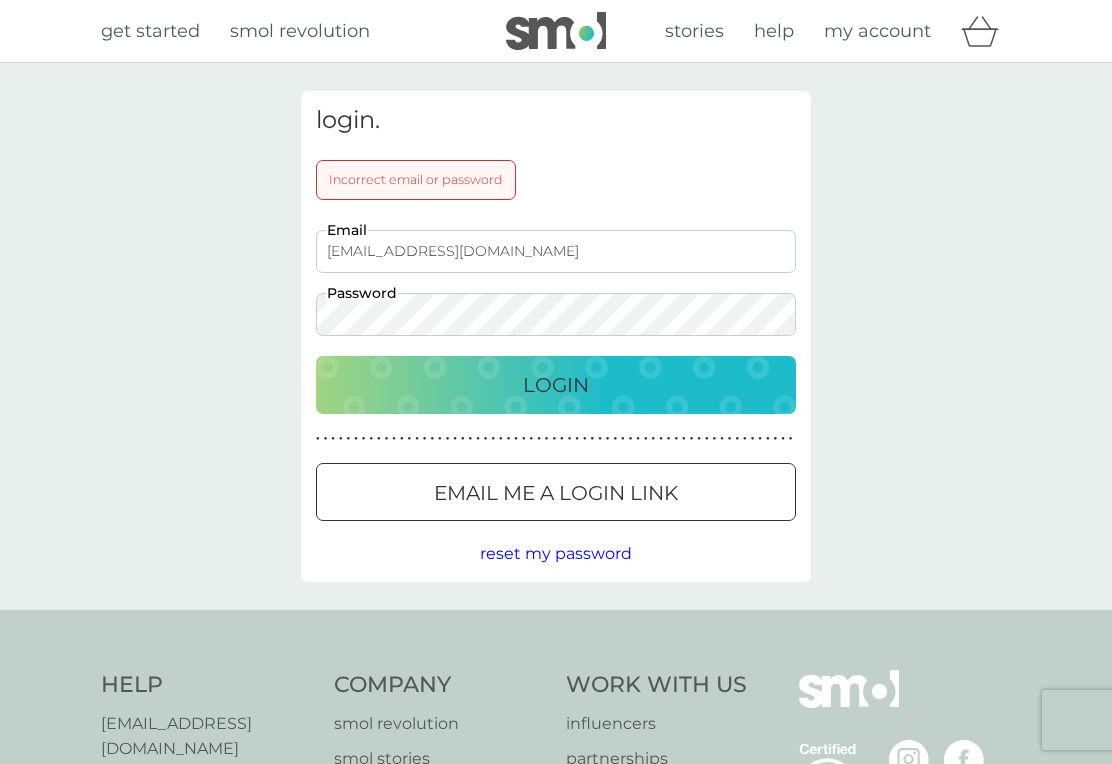 click on "joy.jnhall@gmail.com" at bounding box center [556, 251] 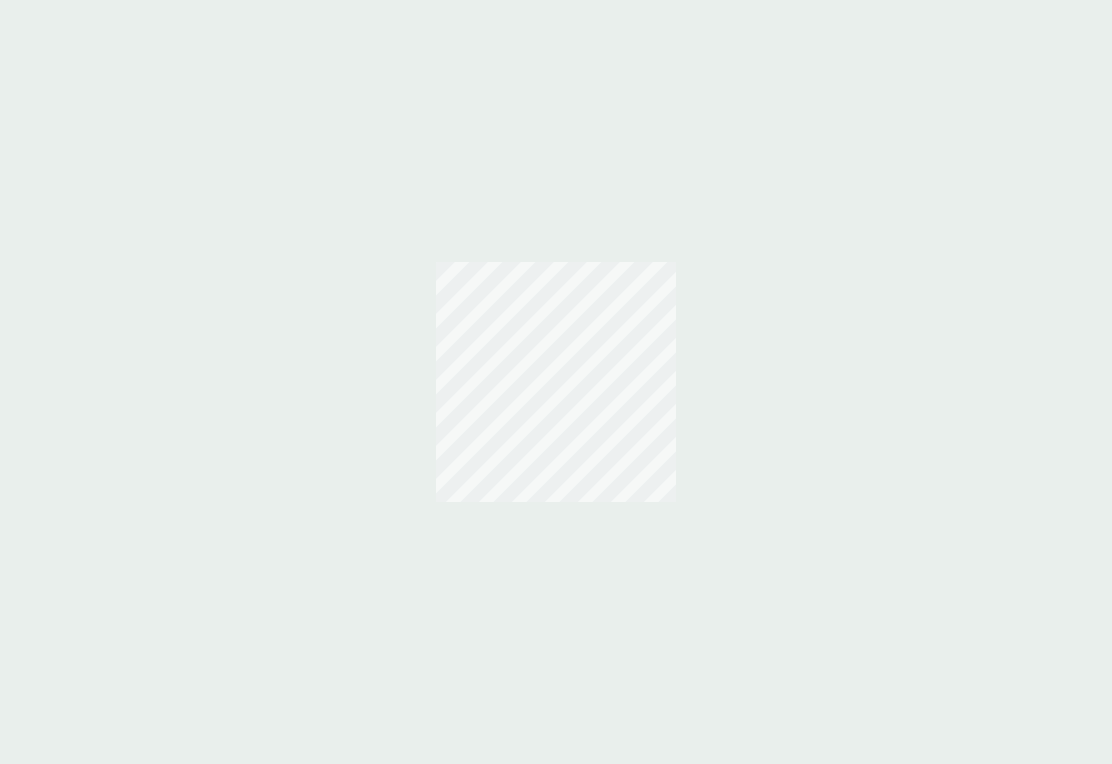 scroll, scrollTop: 0, scrollLeft: 0, axis: both 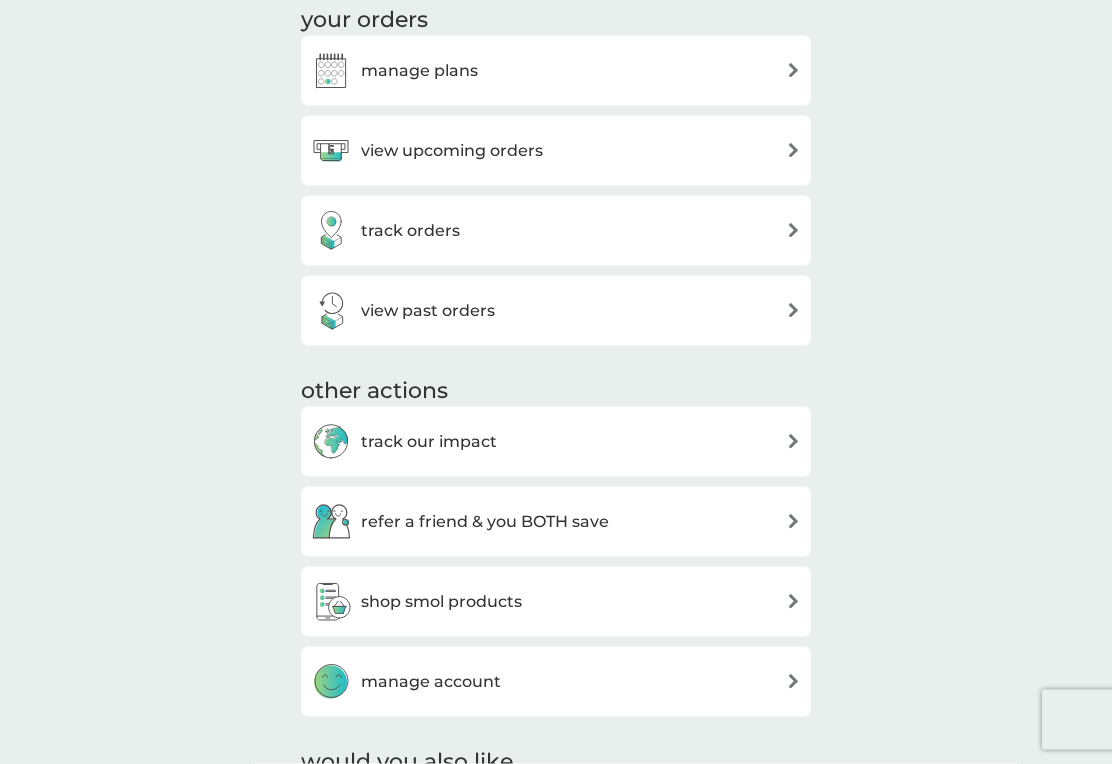 click at bounding box center (793, 70) 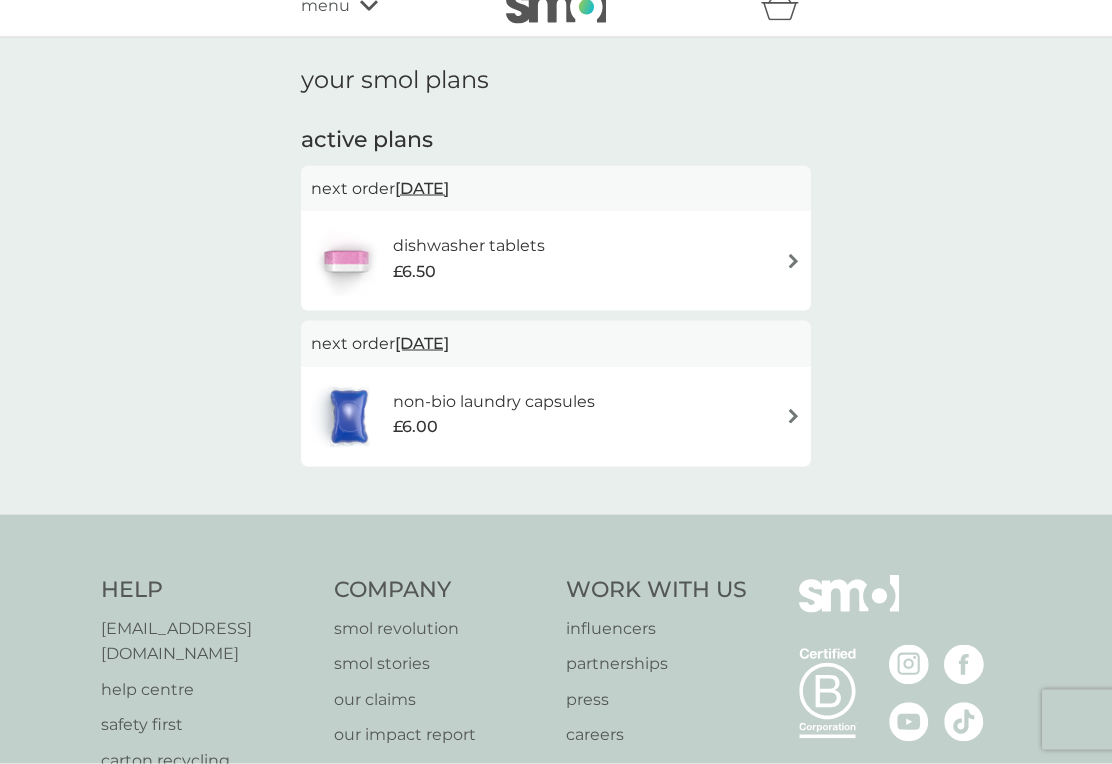 scroll, scrollTop: 33, scrollLeft: 0, axis: vertical 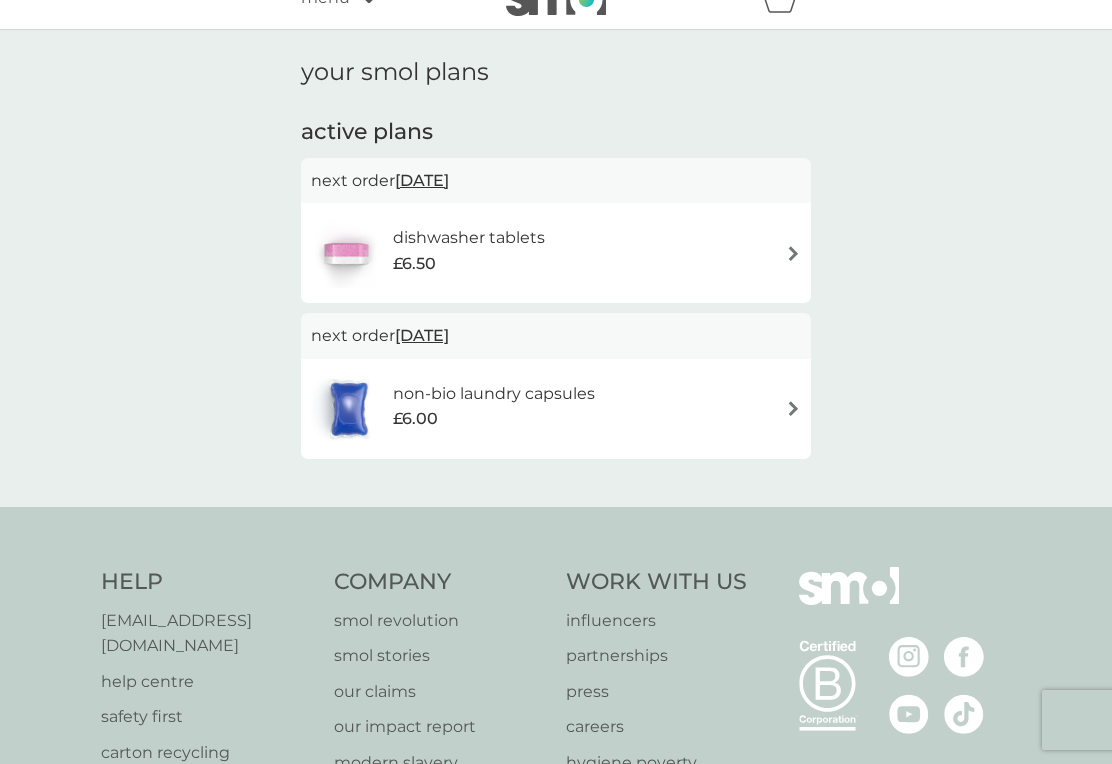 click at bounding box center [793, 253] 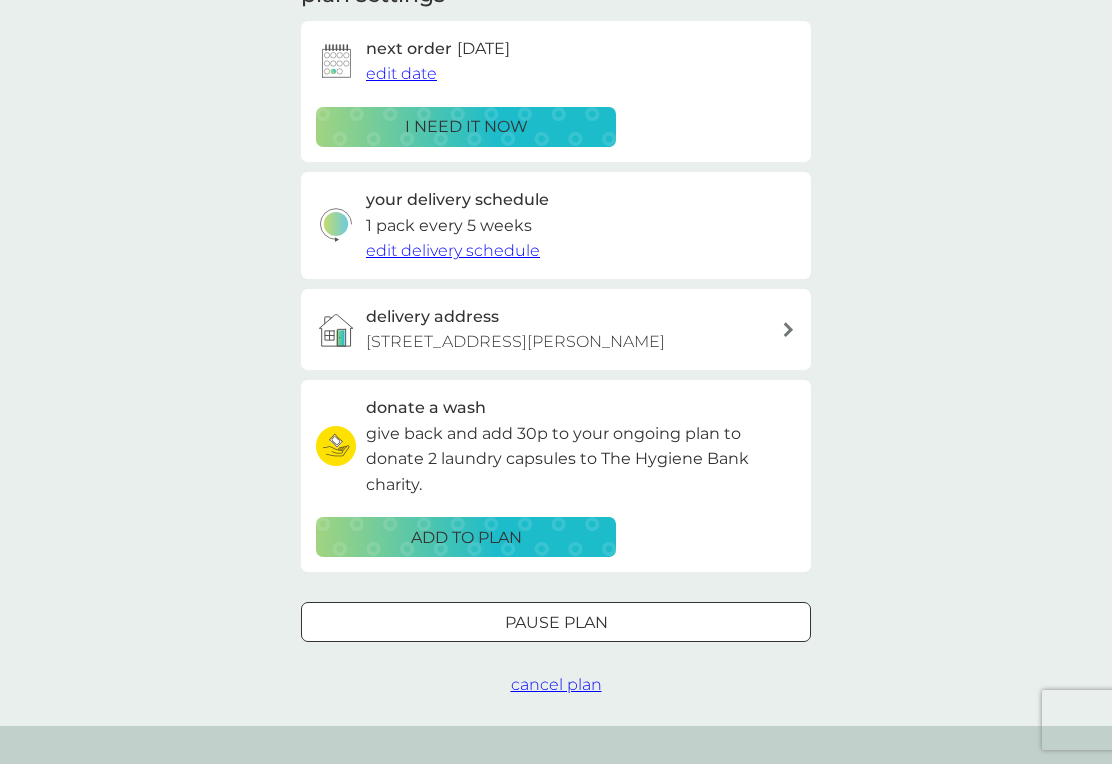 scroll, scrollTop: 318, scrollLeft: 0, axis: vertical 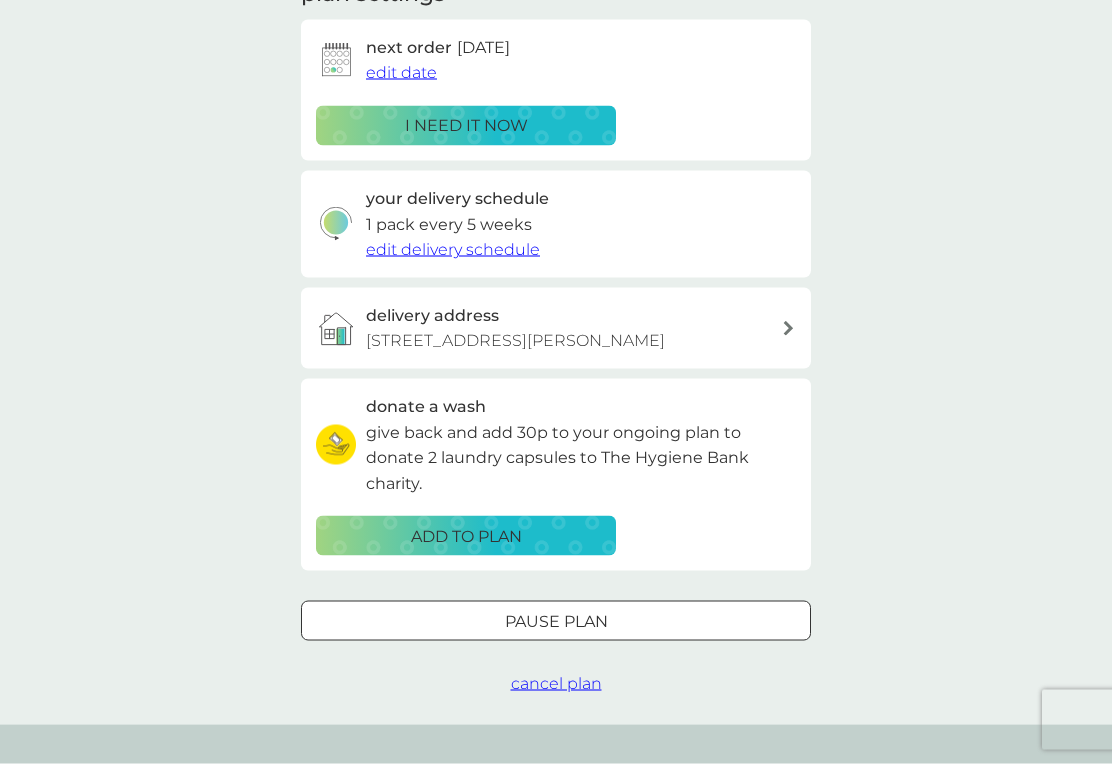 click on "your smol plans dishwasher tablets £6.50 30 x tablets per pack plan settings next order 27 Jul 2025 edit date i need it now your delivery schedule 1 pack every 5 weeks edit delivery schedule delivery address Charmandene, Grange Gardens, Wigton, CA7 9DH donate a wash give back and add 30p to your ongoing plan to donate 2 laundry capsules to The Hygiene Bank charity. ADD TO PLAN Pause plan cancel plan" at bounding box center (556, 235) 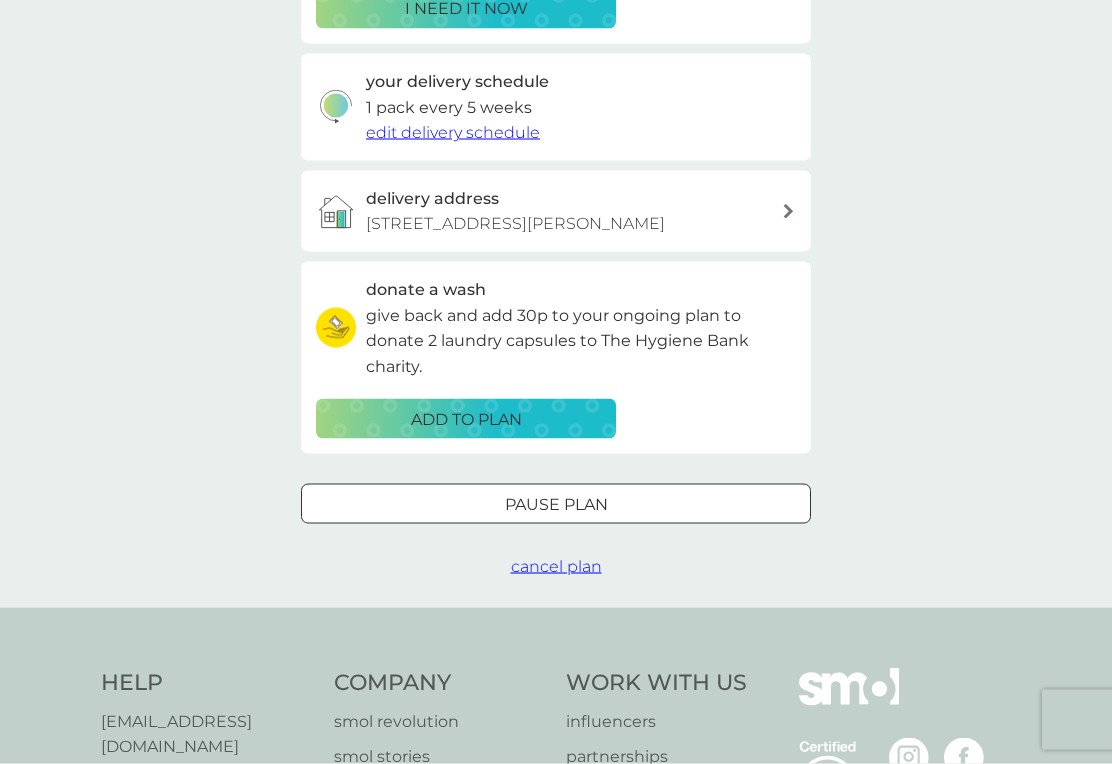 scroll, scrollTop: 442, scrollLeft: 0, axis: vertical 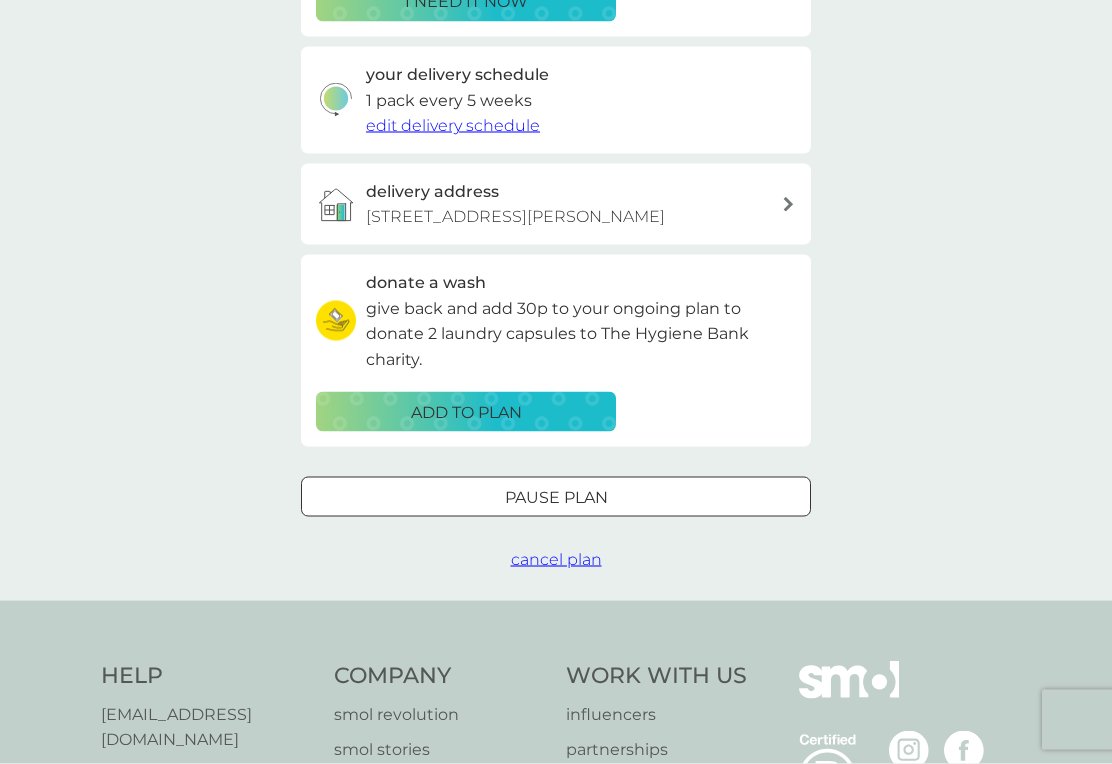 click on "cancel plan" at bounding box center (556, 559) 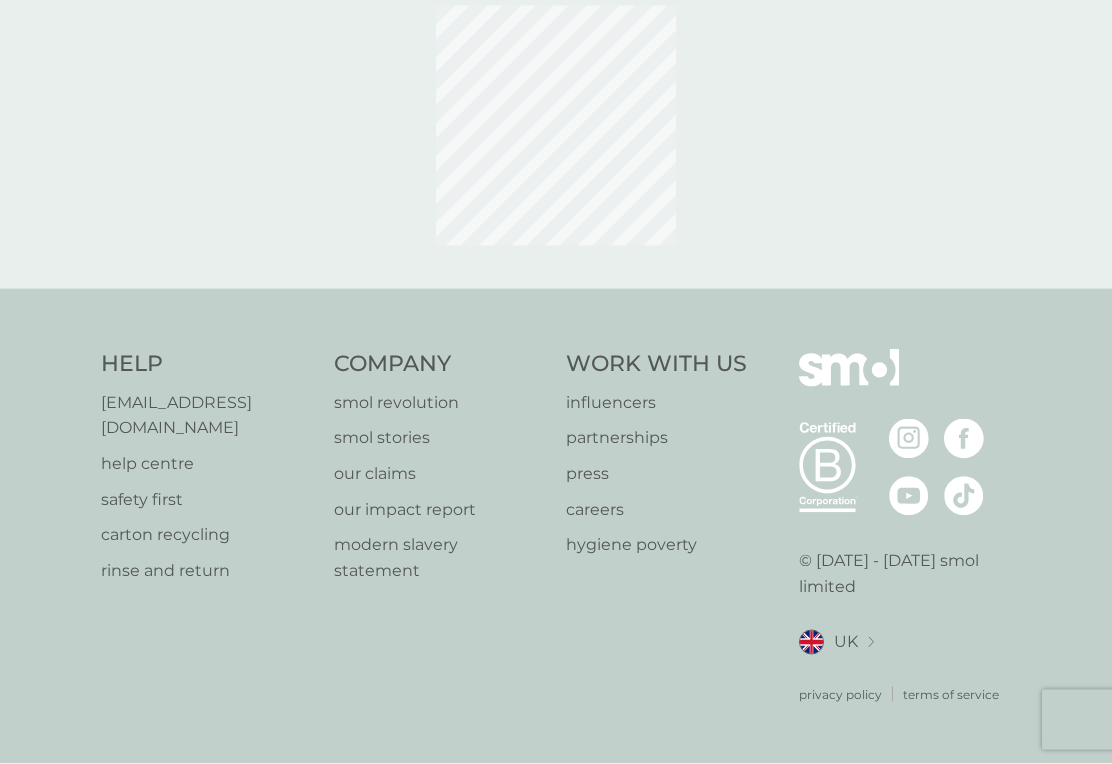 scroll, scrollTop: 0, scrollLeft: 0, axis: both 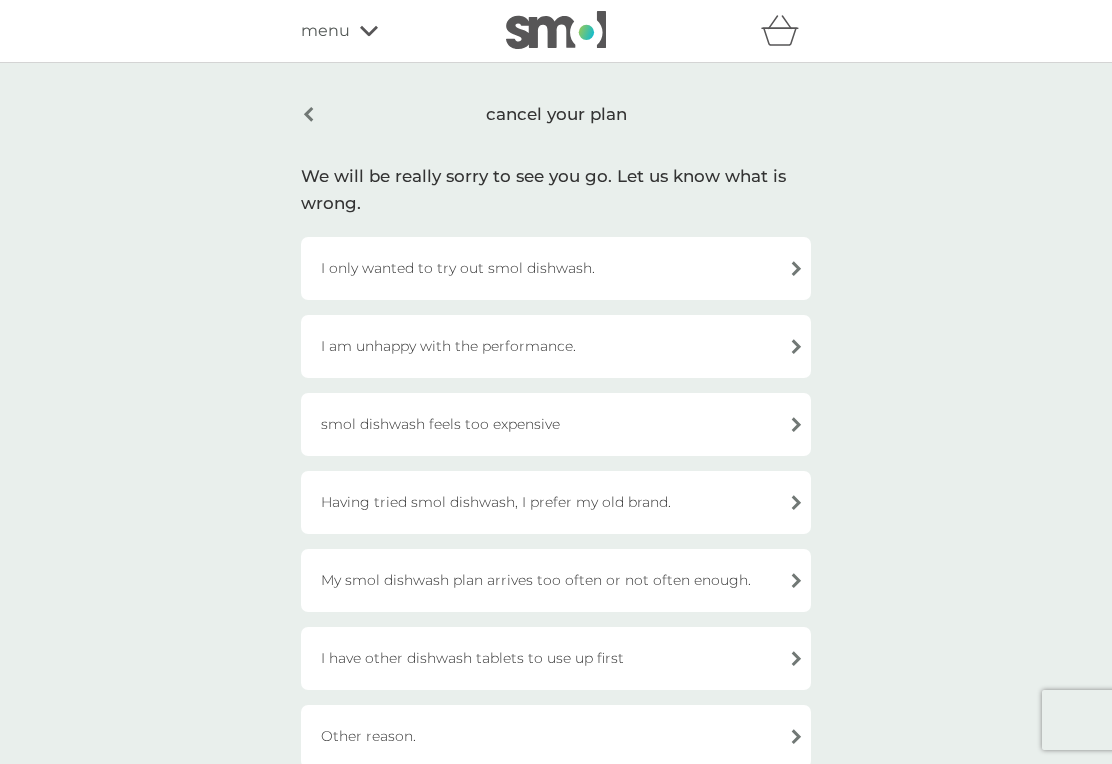 click on "Other reason." at bounding box center [556, 736] 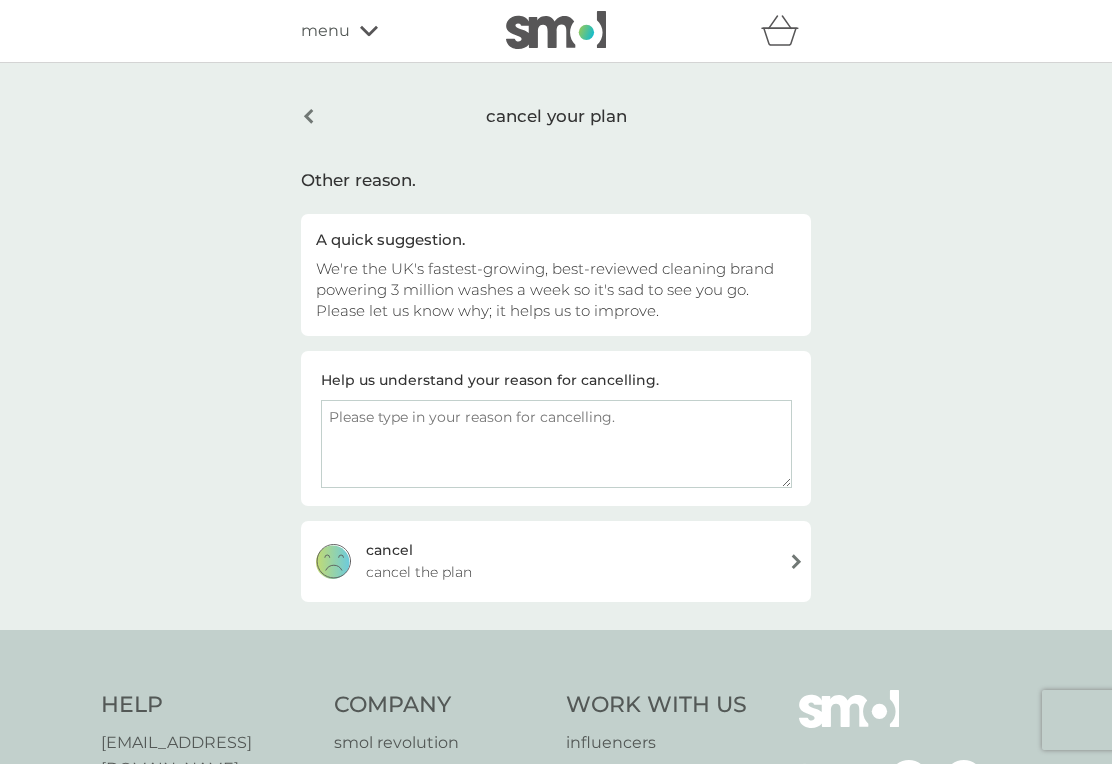 click at bounding box center [556, 444] 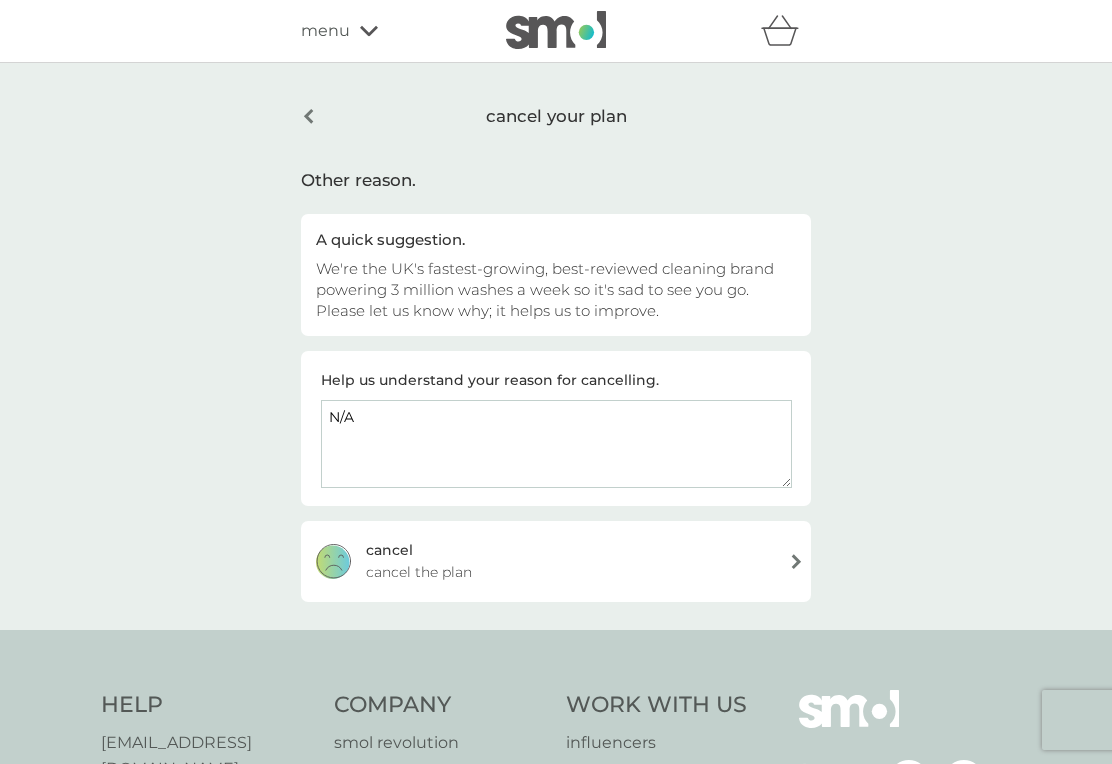 type on "N/A" 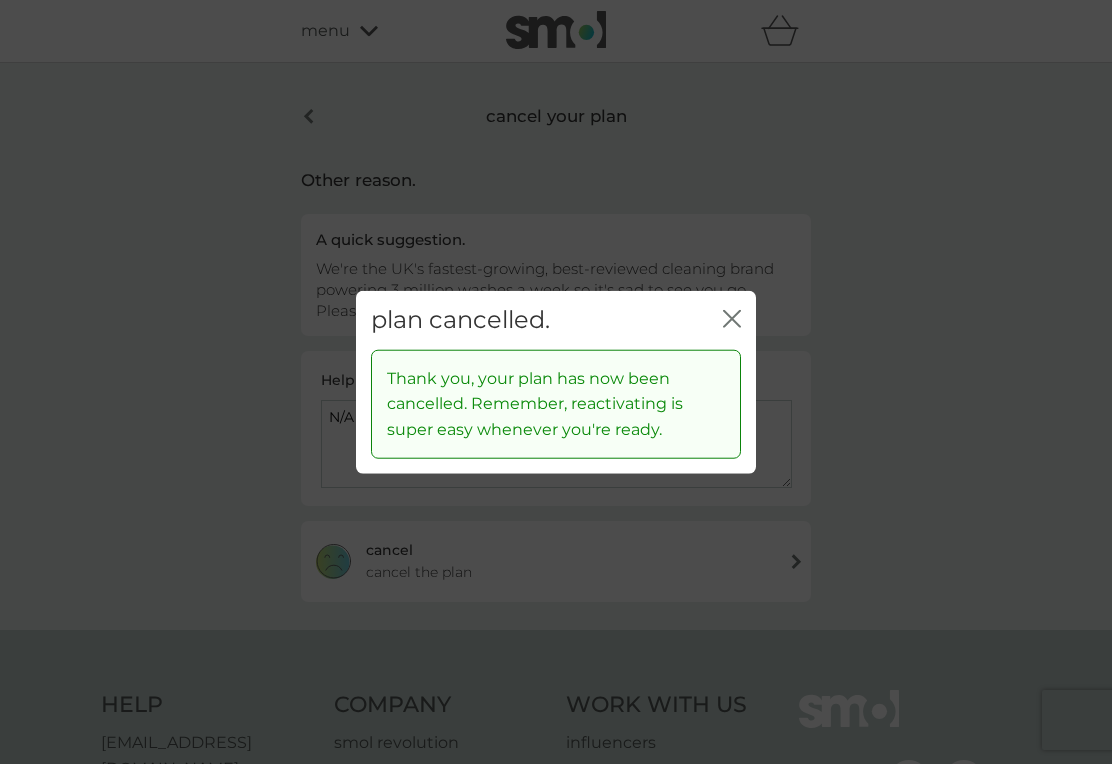 click on "close" 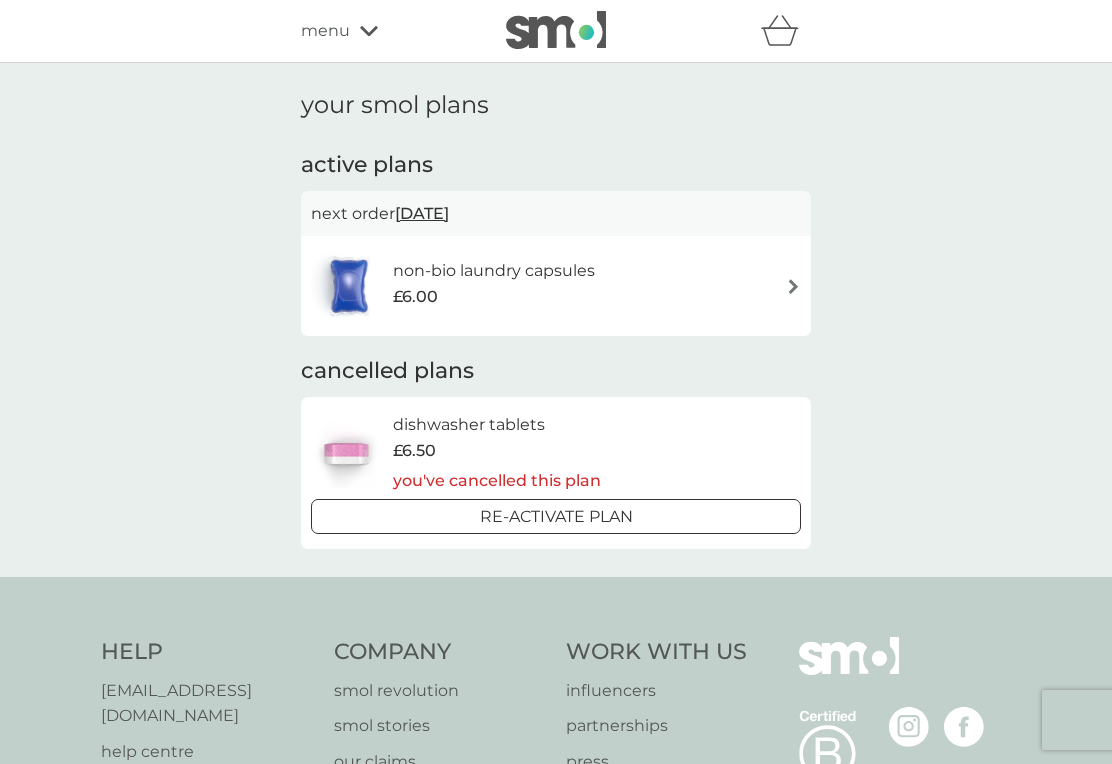 click at bounding box center [793, 286] 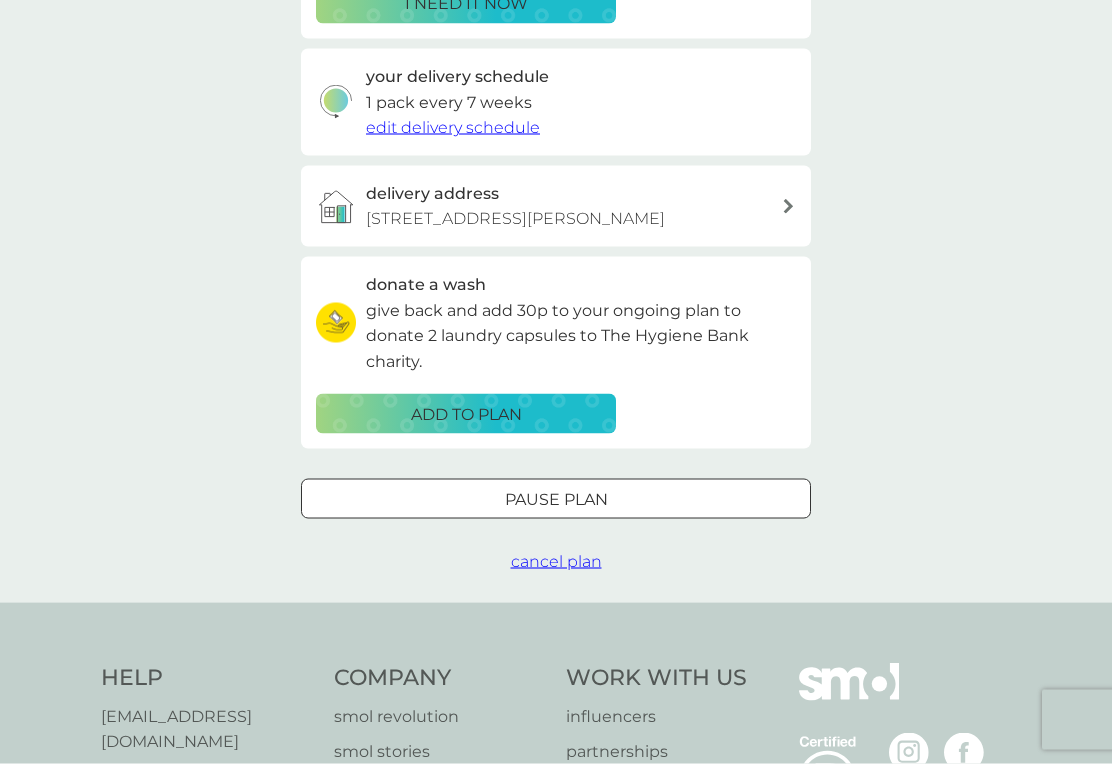 scroll, scrollTop: 441, scrollLeft: 0, axis: vertical 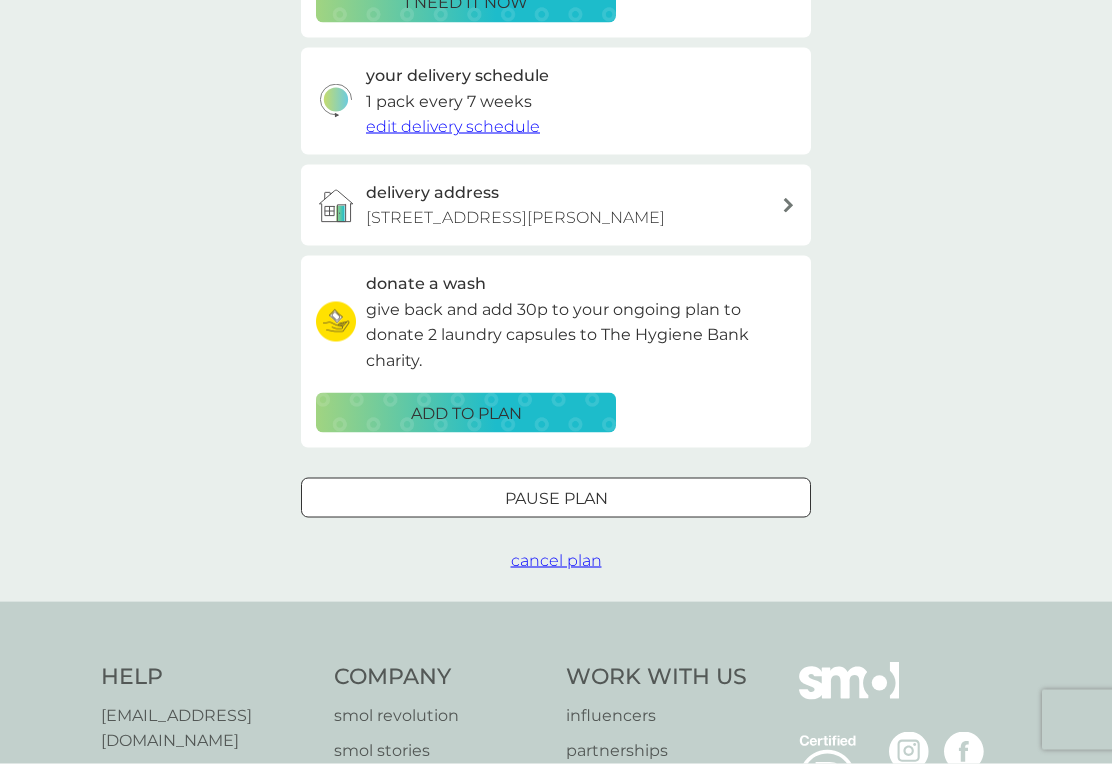 click on "cancel plan" at bounding box center (556, 560) 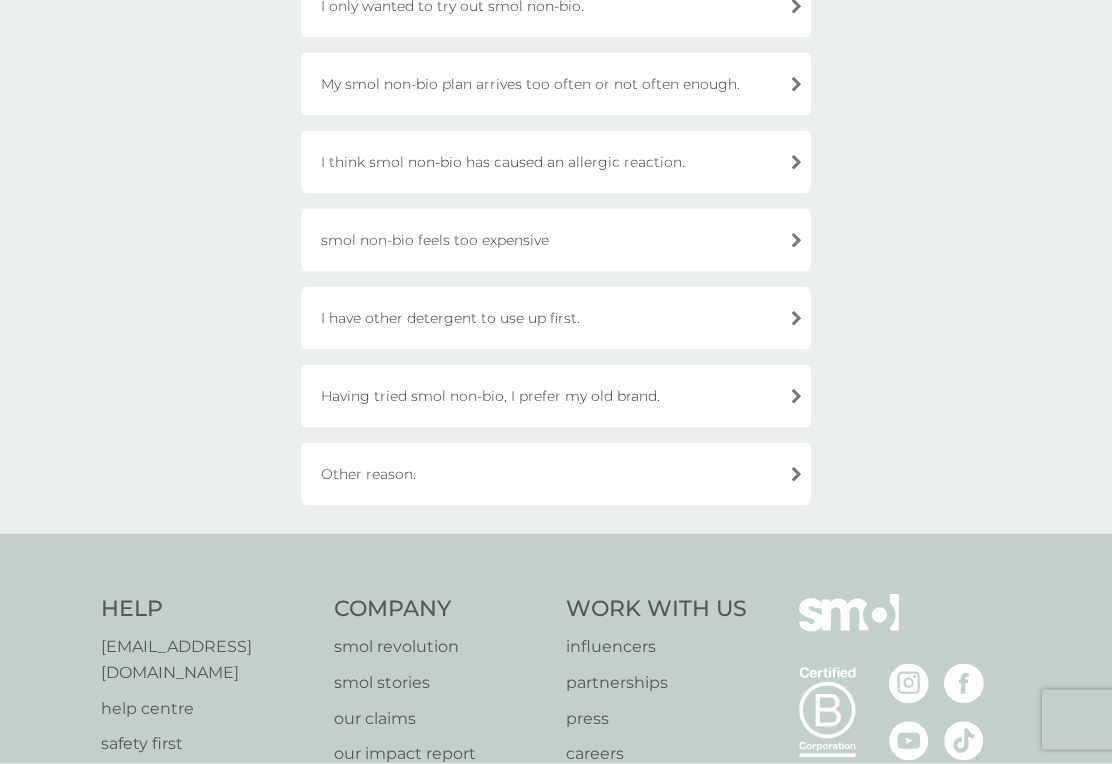 scroll, scrollTop: 576, scrollLeft: 0, axis: vertical 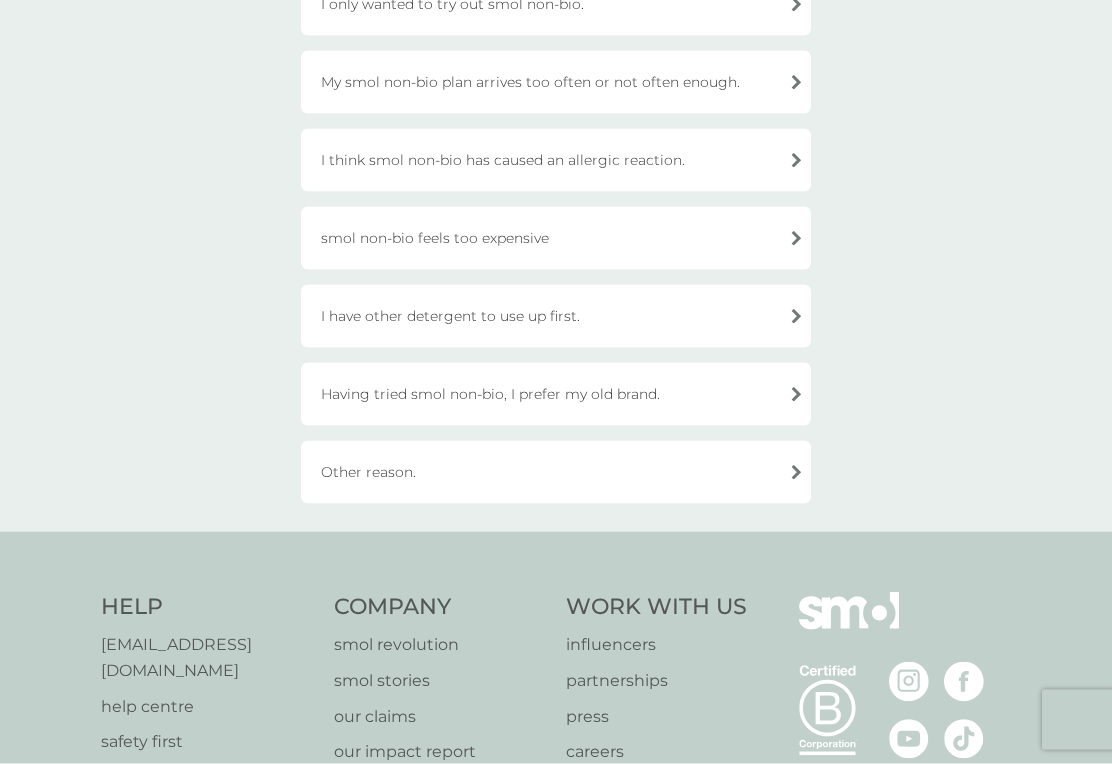 click on "Other reason." at bounding box center [556, 472] 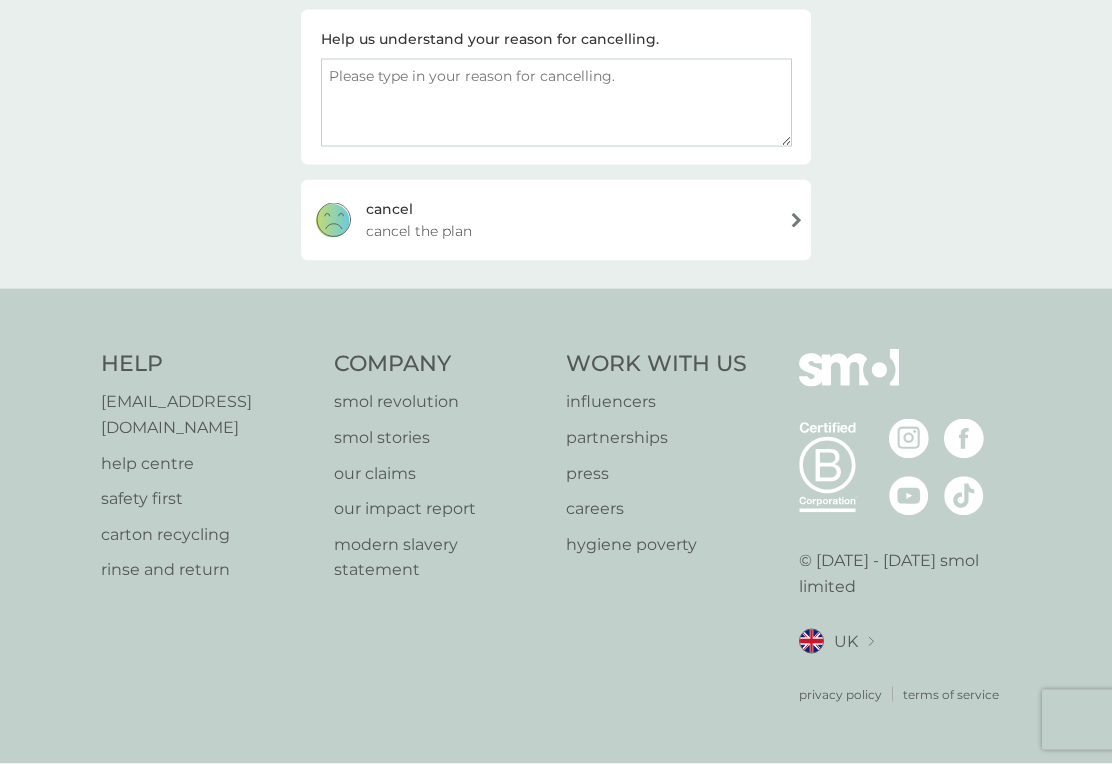 scroll, scrollTop: 282, scrollLeft: 0, axis: vertical 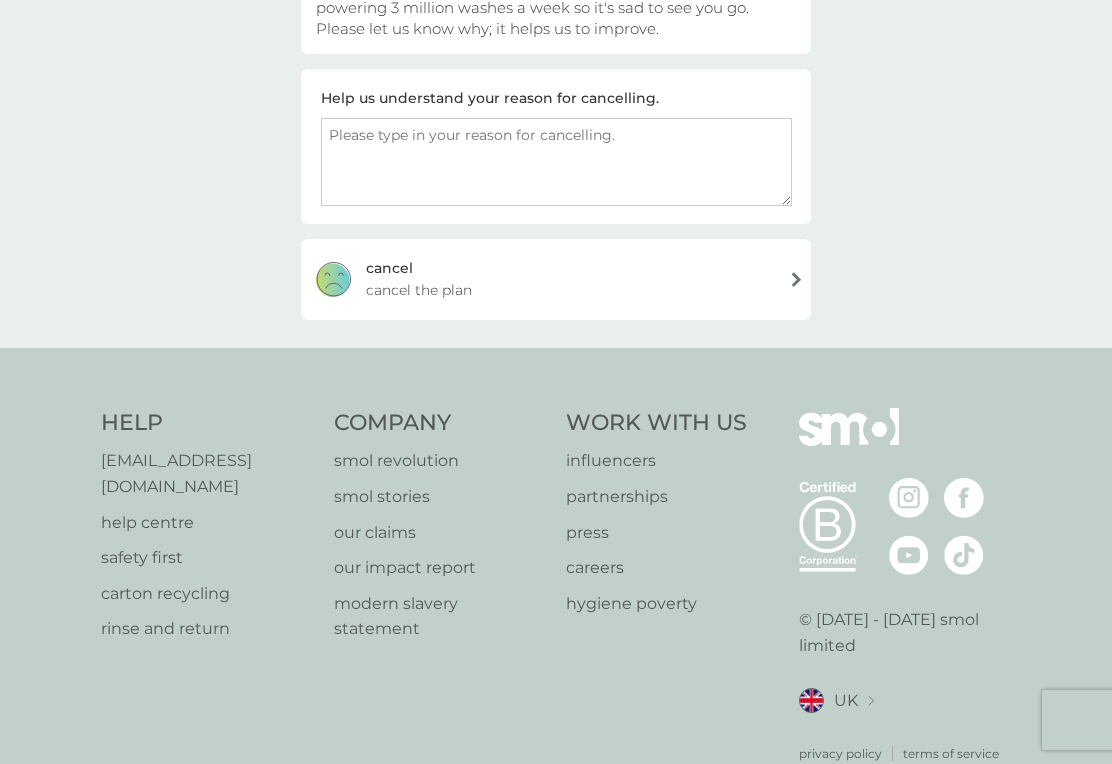 click at bounding box center (556, 162) 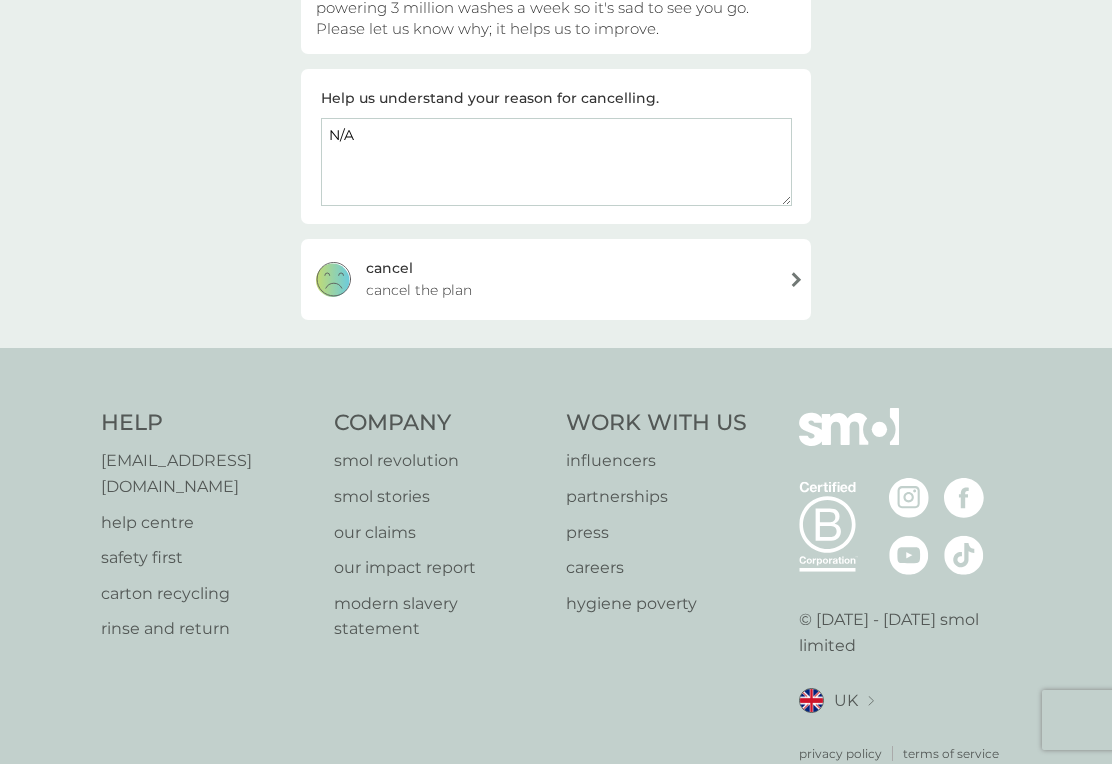 type on "N/A" 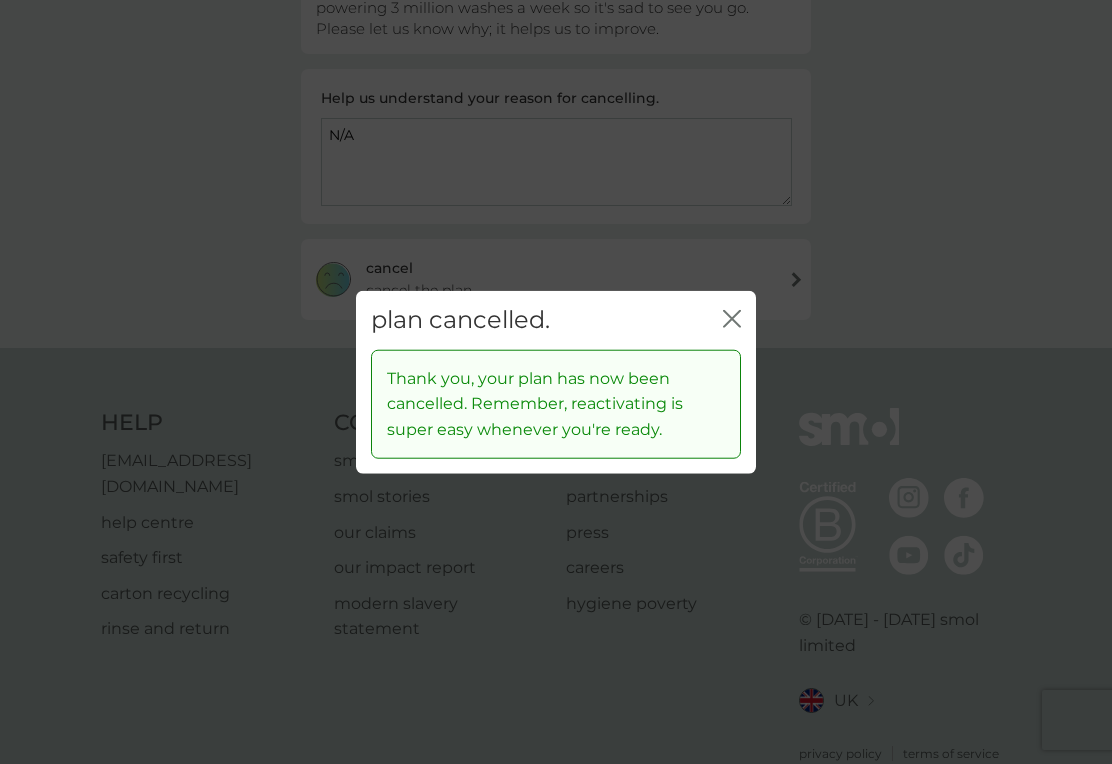 click on "close" 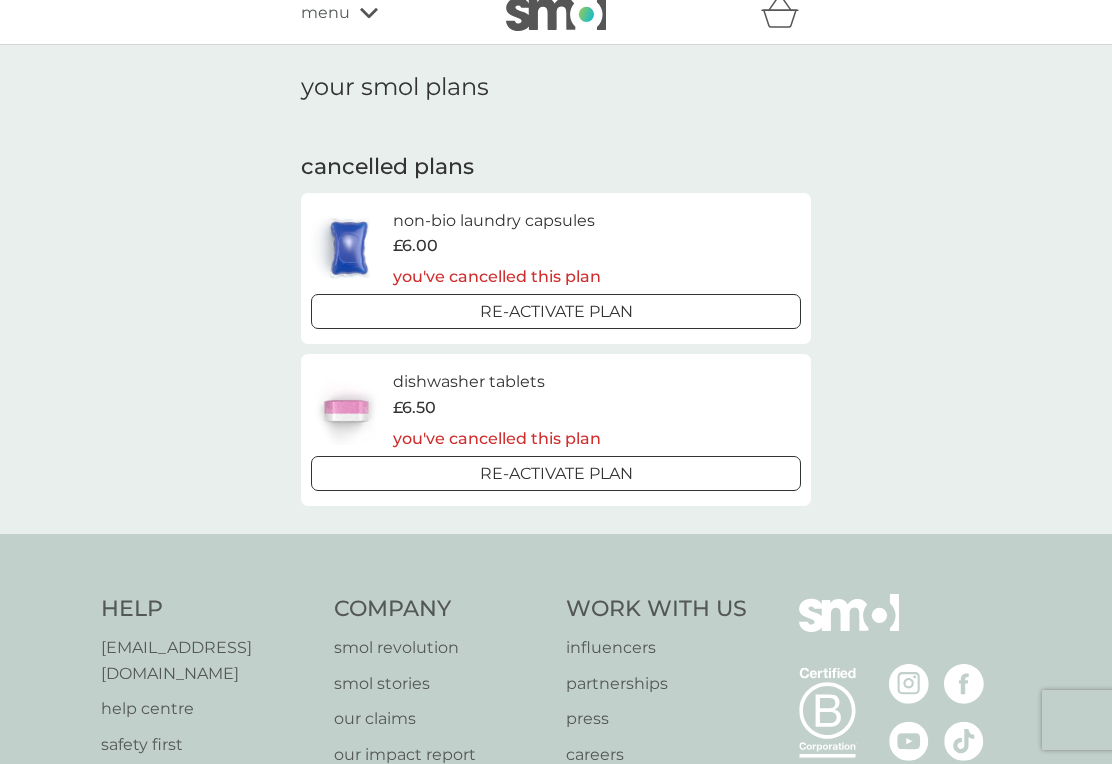 scroll, scrollTop: 0, scrollLeft: 0, axis: both 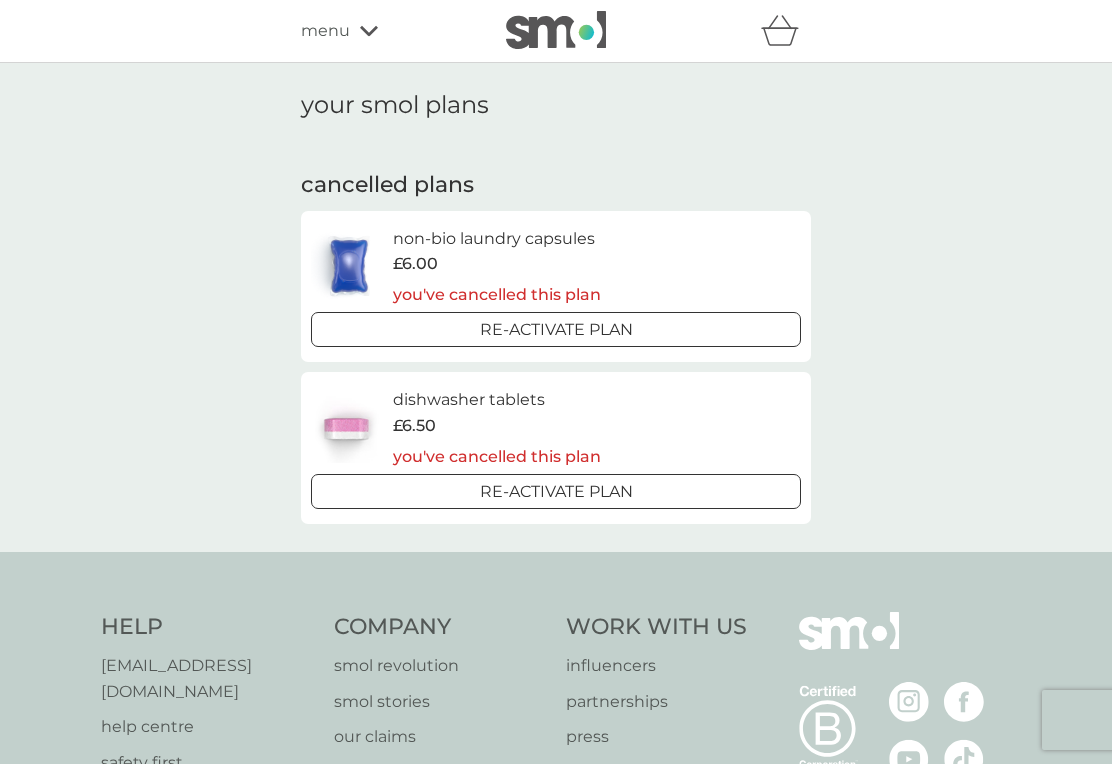 click on "menu" at bounding box center (386, 31) 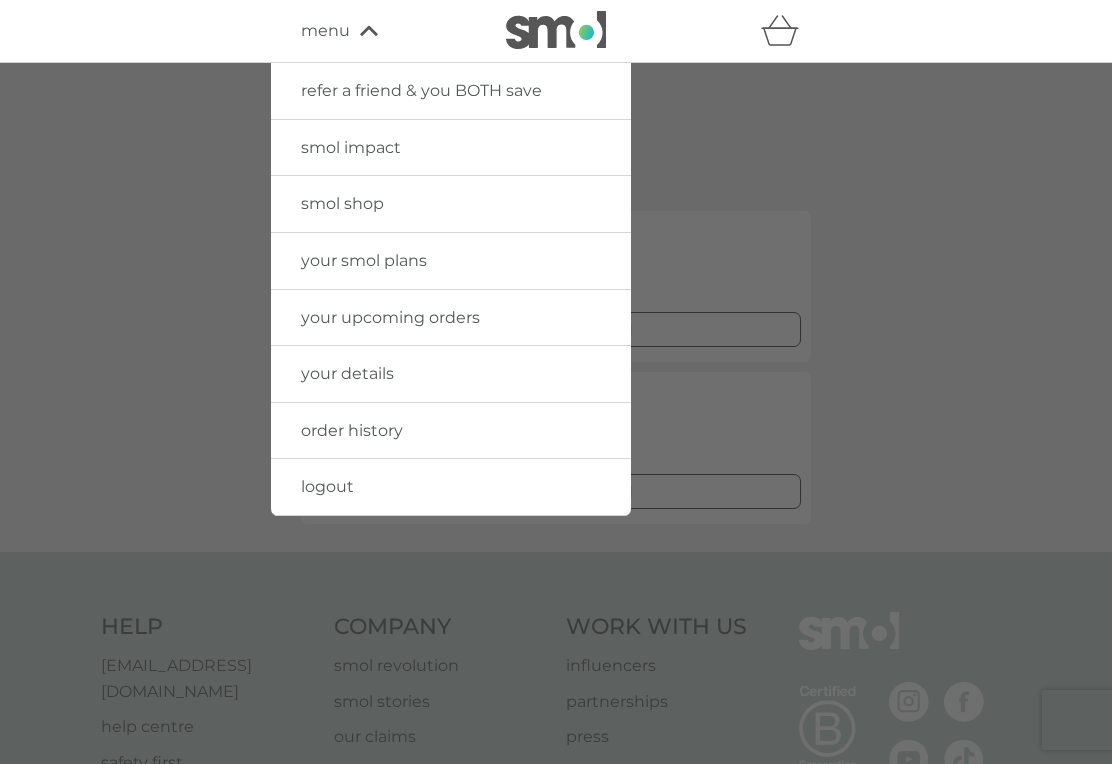 click on "your upcoming orders" at bounding box center [390, 317] 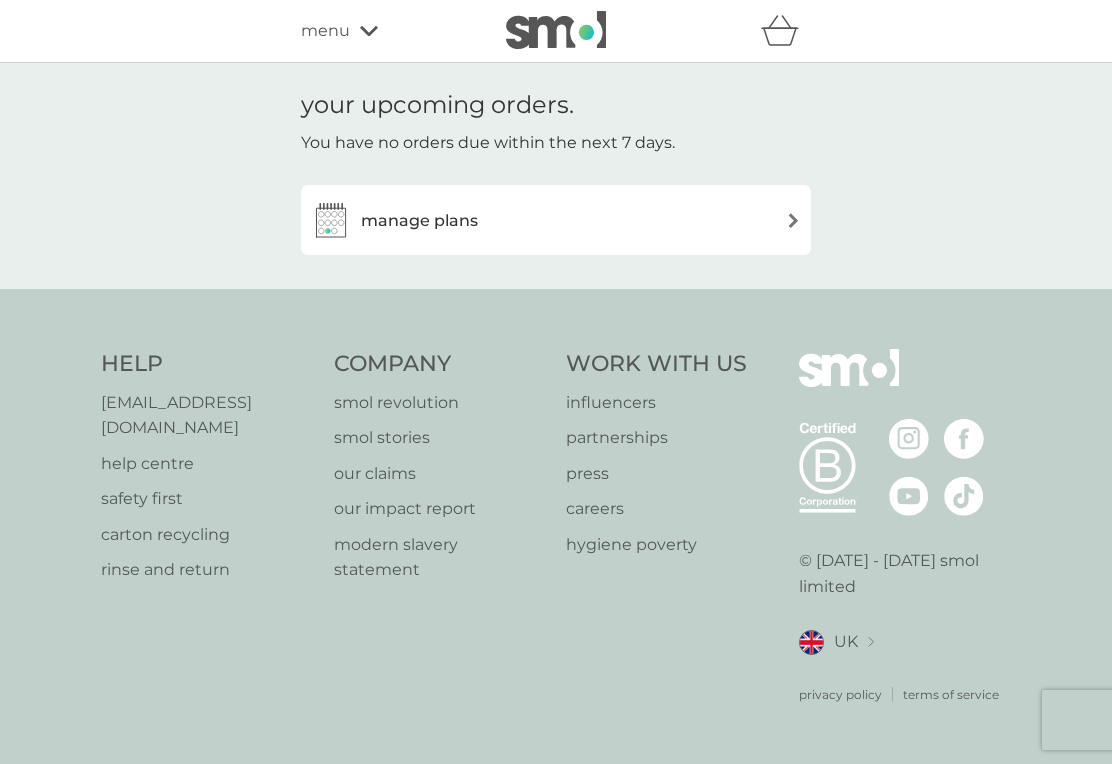 click on "menu" at bounding box center [386, 31] 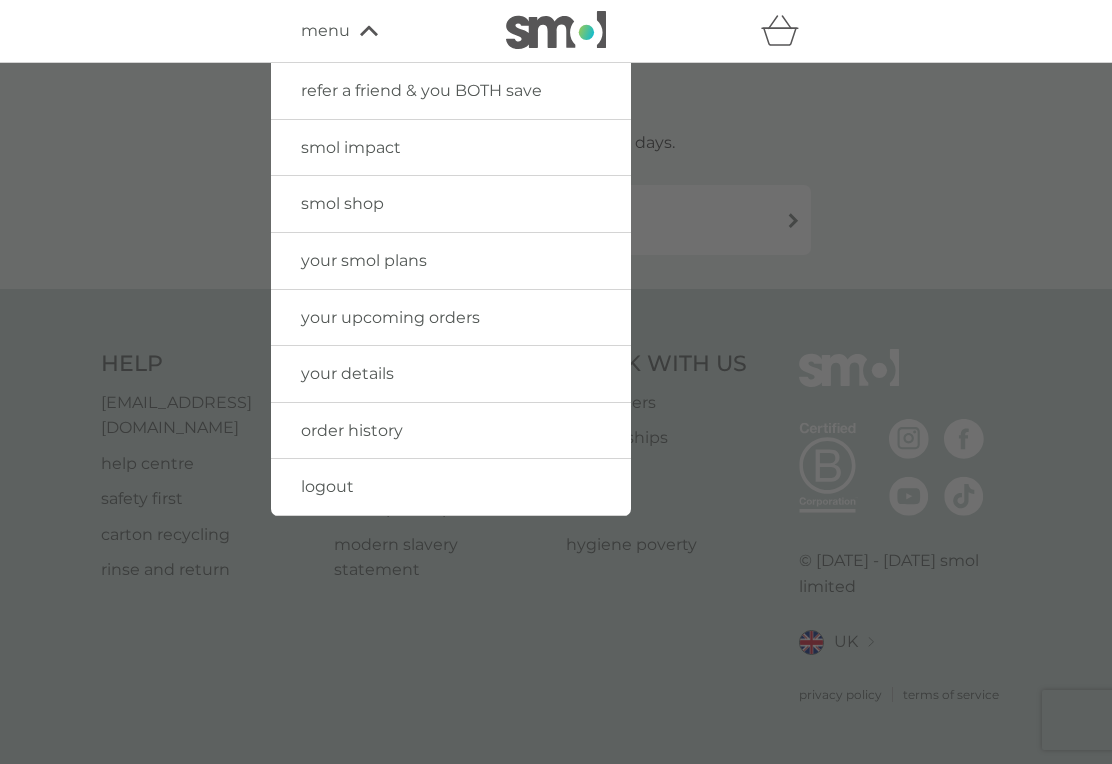 click on "your smol plans" at bounding box center [364, 260] 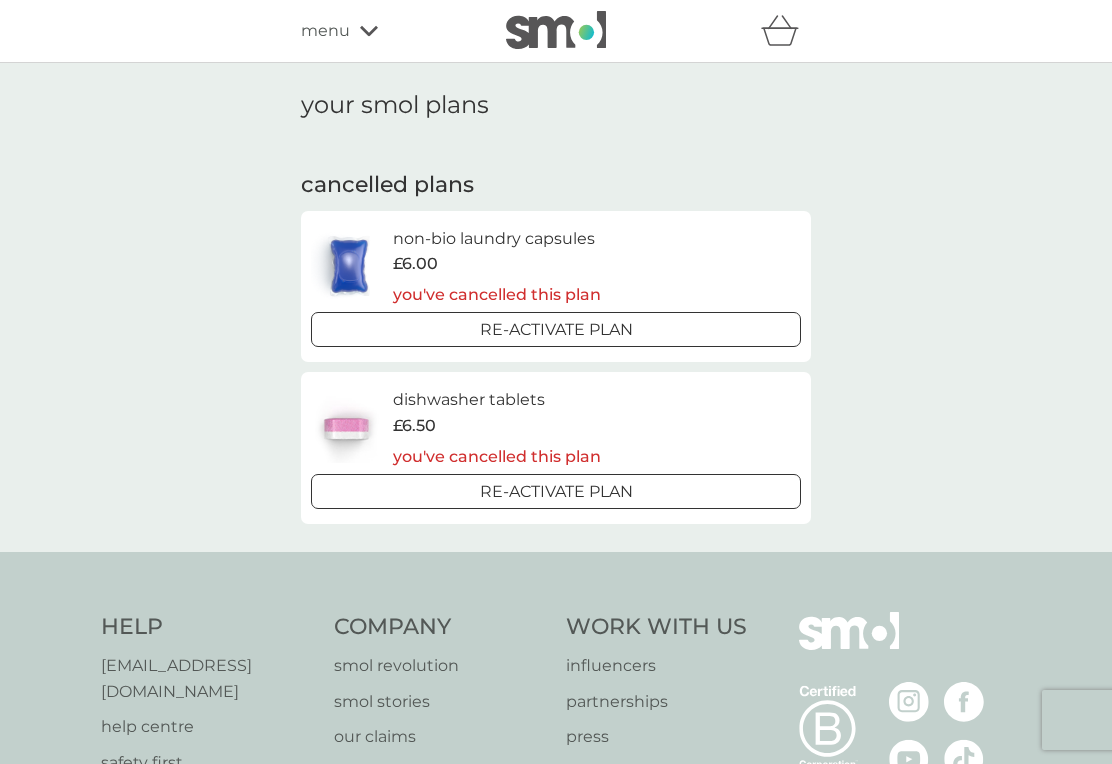 click on "menu" at bounding box center (386, 31) 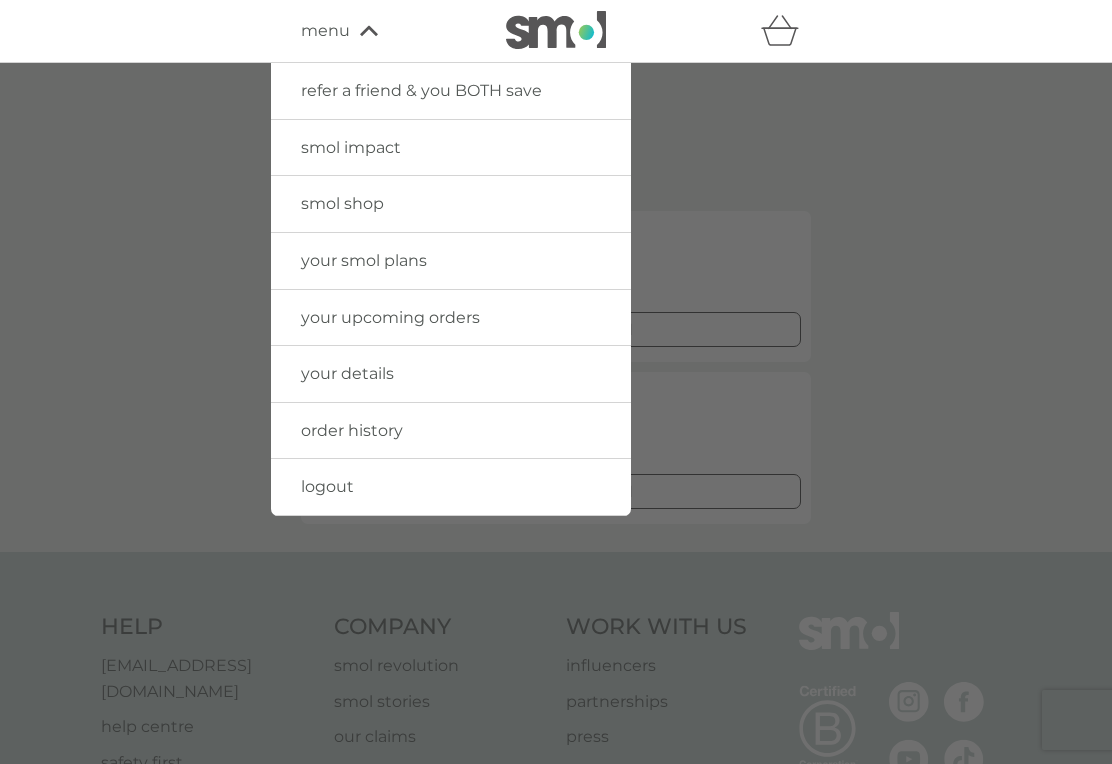 click on "your upcoming orders" at bounding box center (390, 317) 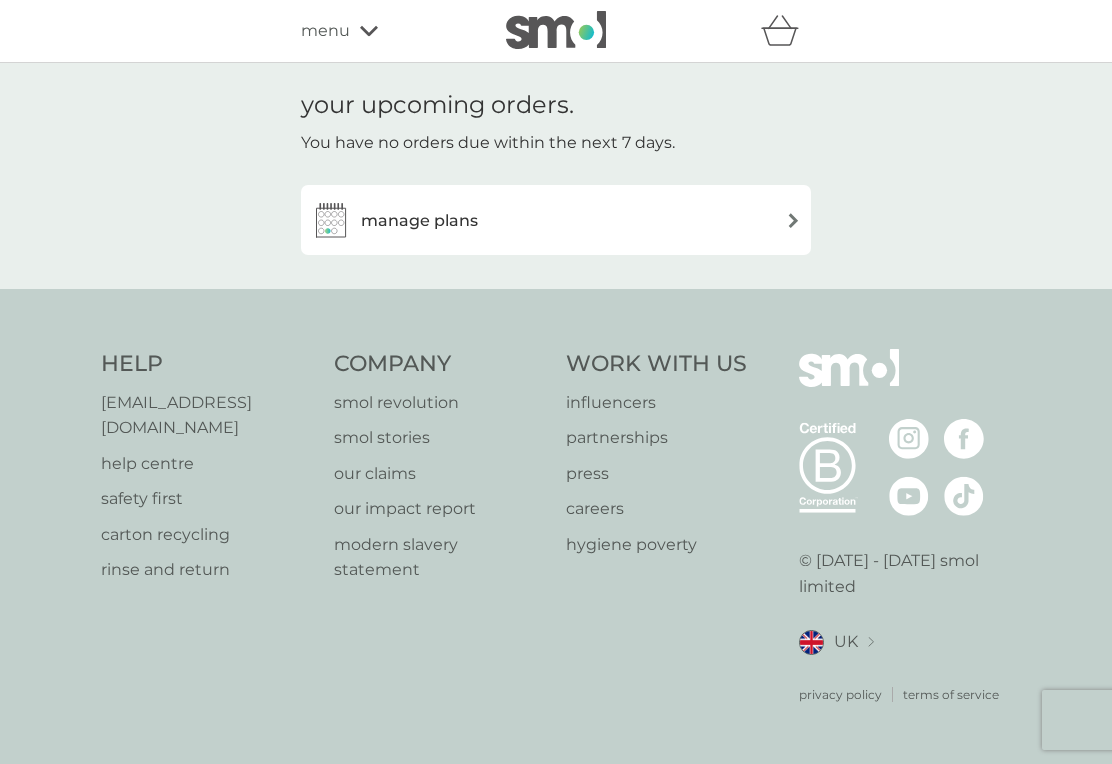 click on "menu" at bounding box center (386, 31) 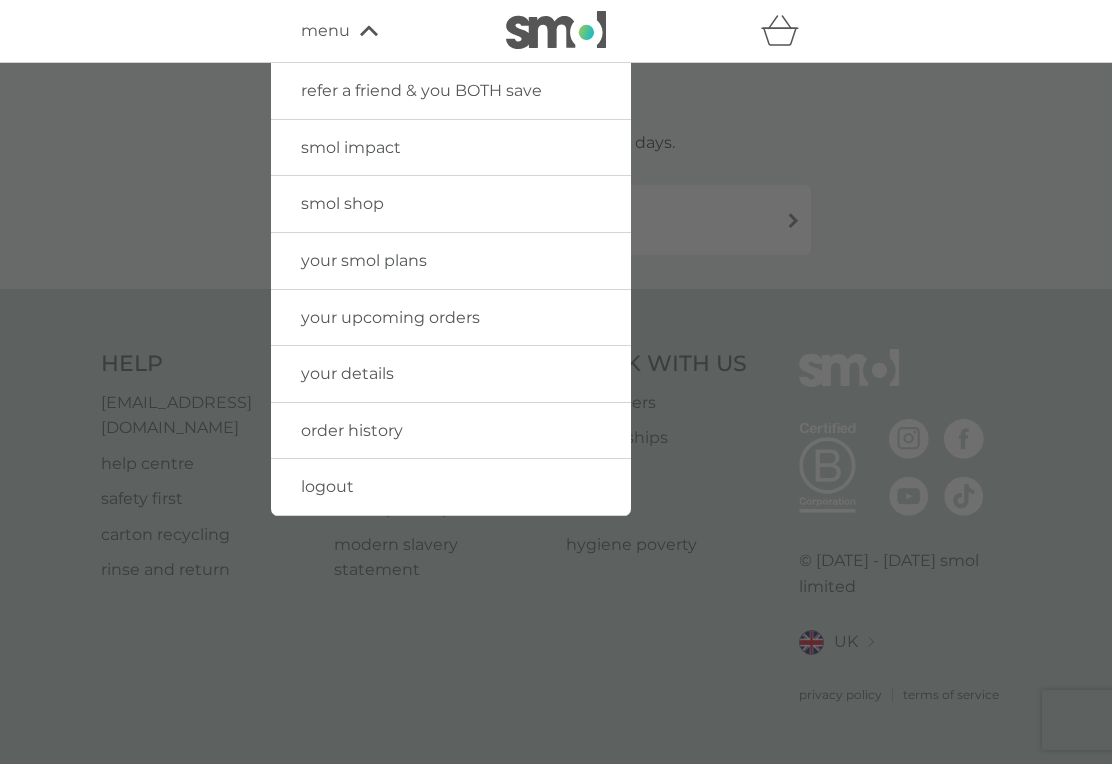 click on "order history" at bounding box center [352, 430] 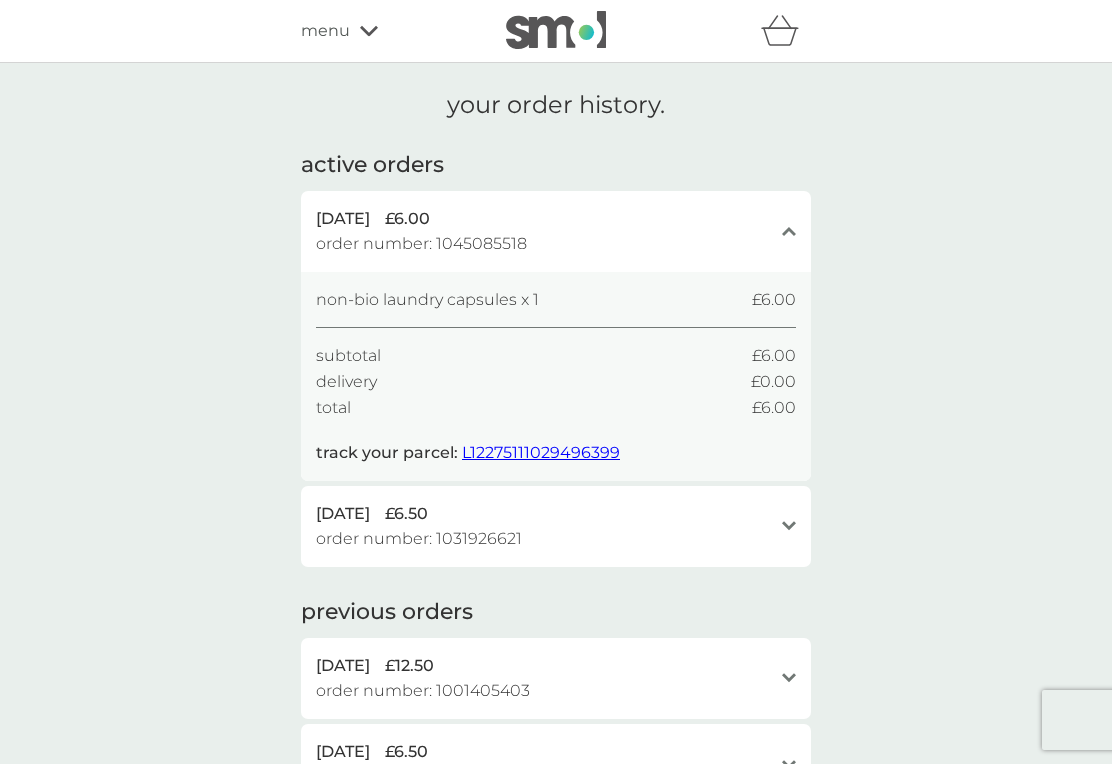click on "L12275111029496399" at bounding box center [541, 452] 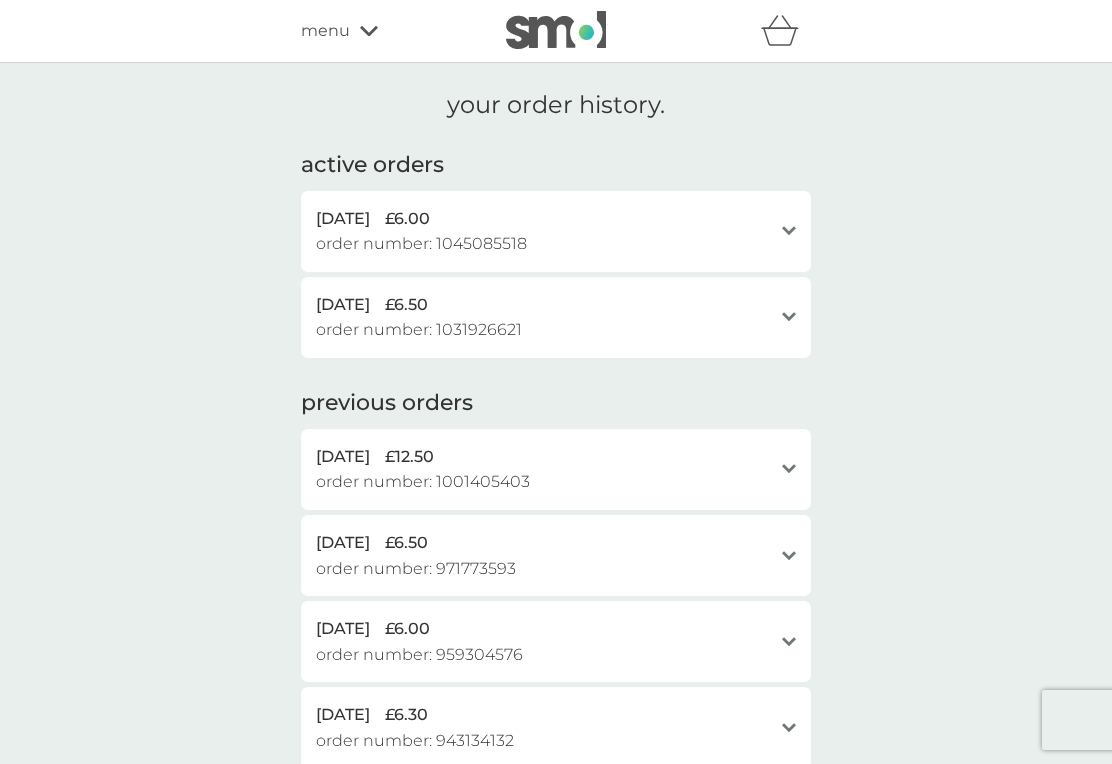 click 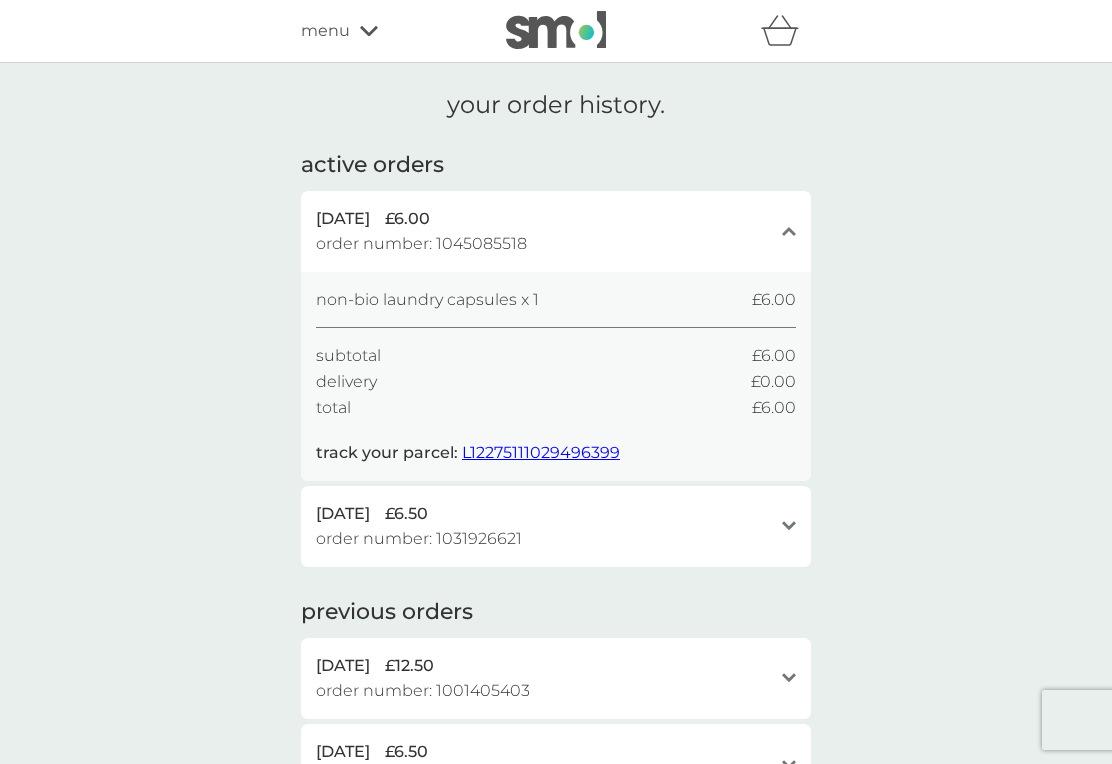 click on "22 Jun 2025 £6.50 order number:   1031926621 open" at bounding box center (556, 526) 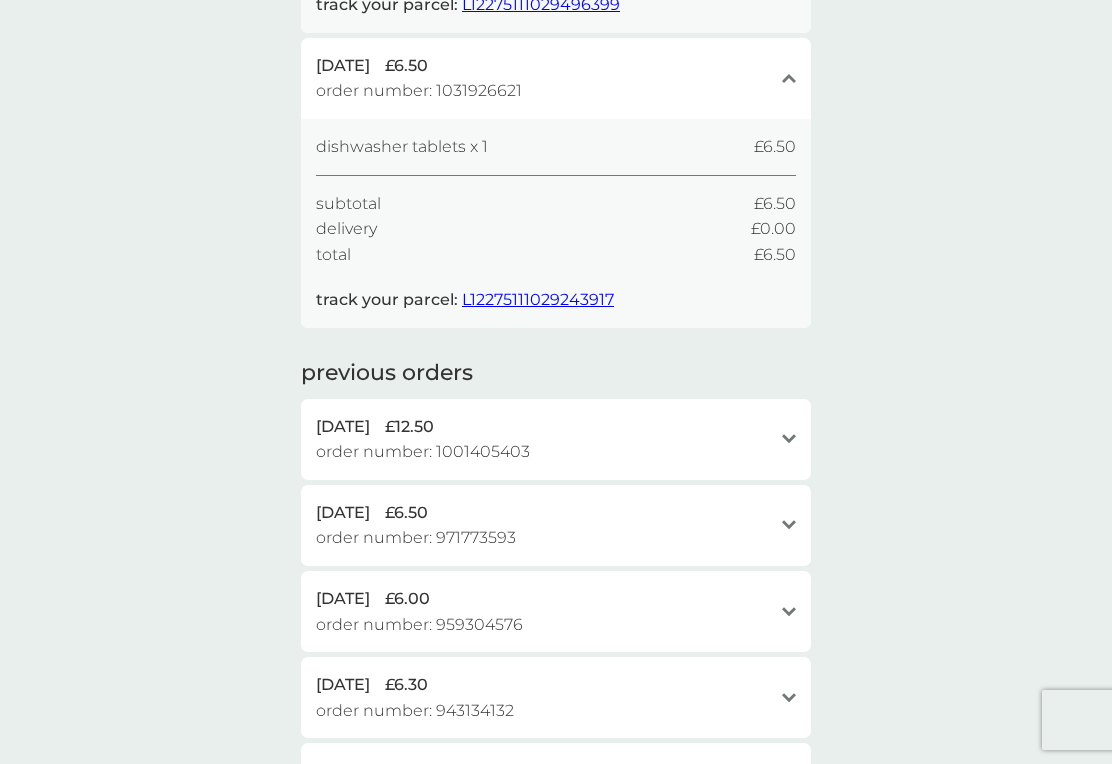 scroll, scrollTop: 452, scrollLeft: 0, axis: vertical 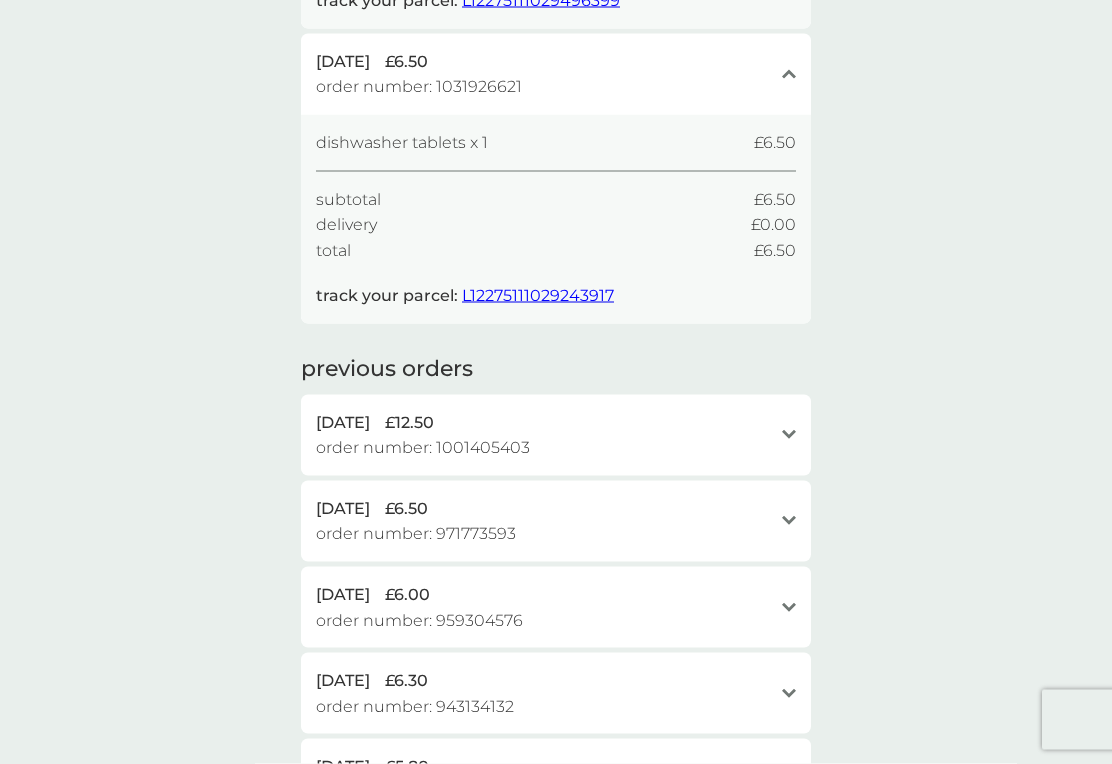 click on "open" at bounding box center (789, 435) 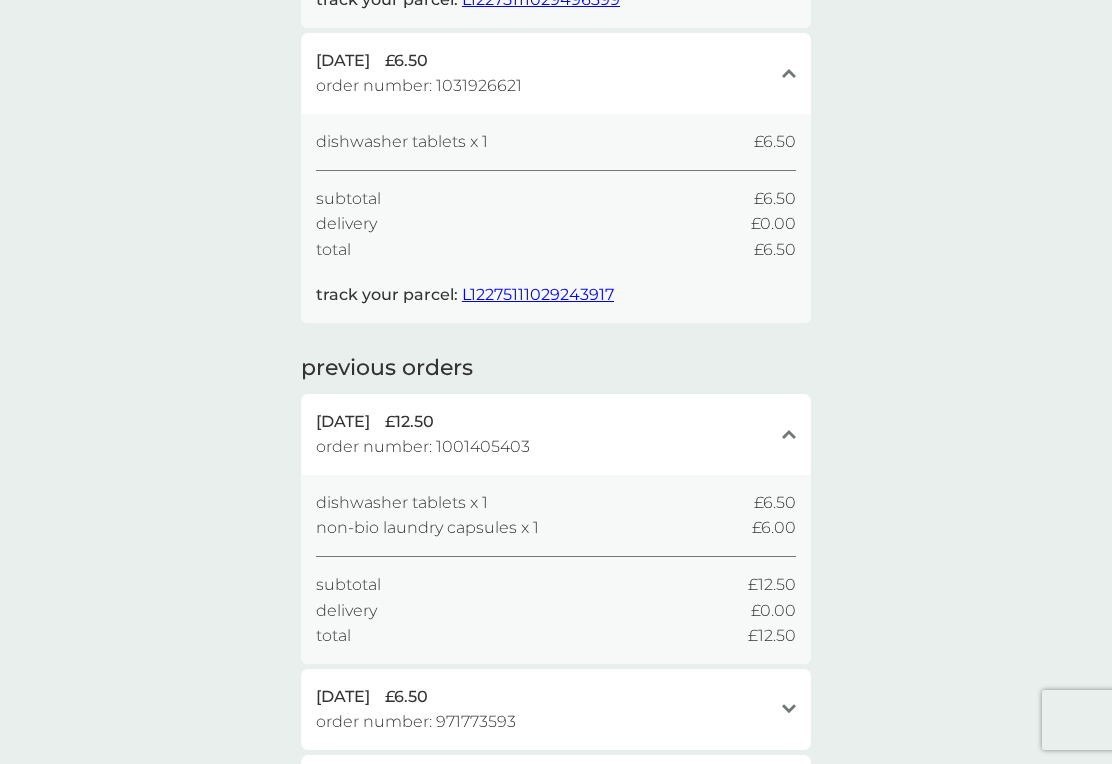 click on "non-bio laundry capsules x 1 £6.00" at bounding box center (556, 528) 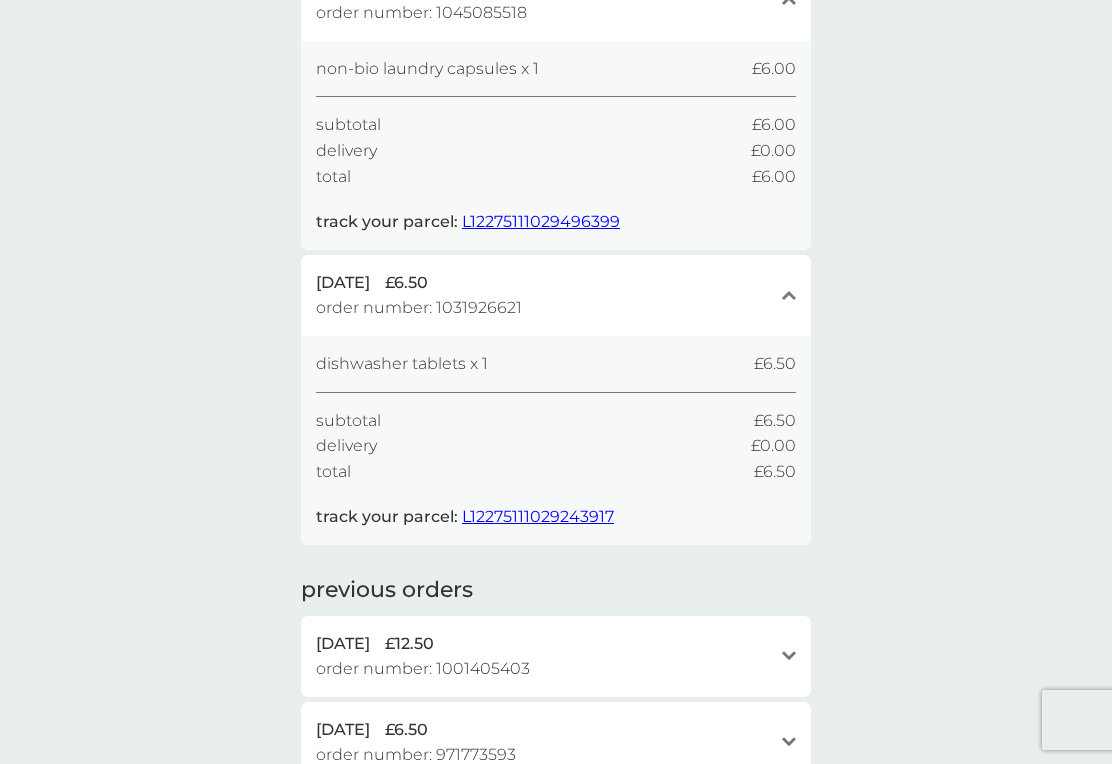 scroll, scrollTop: 188, scrollLeft: 0, axis: vertical 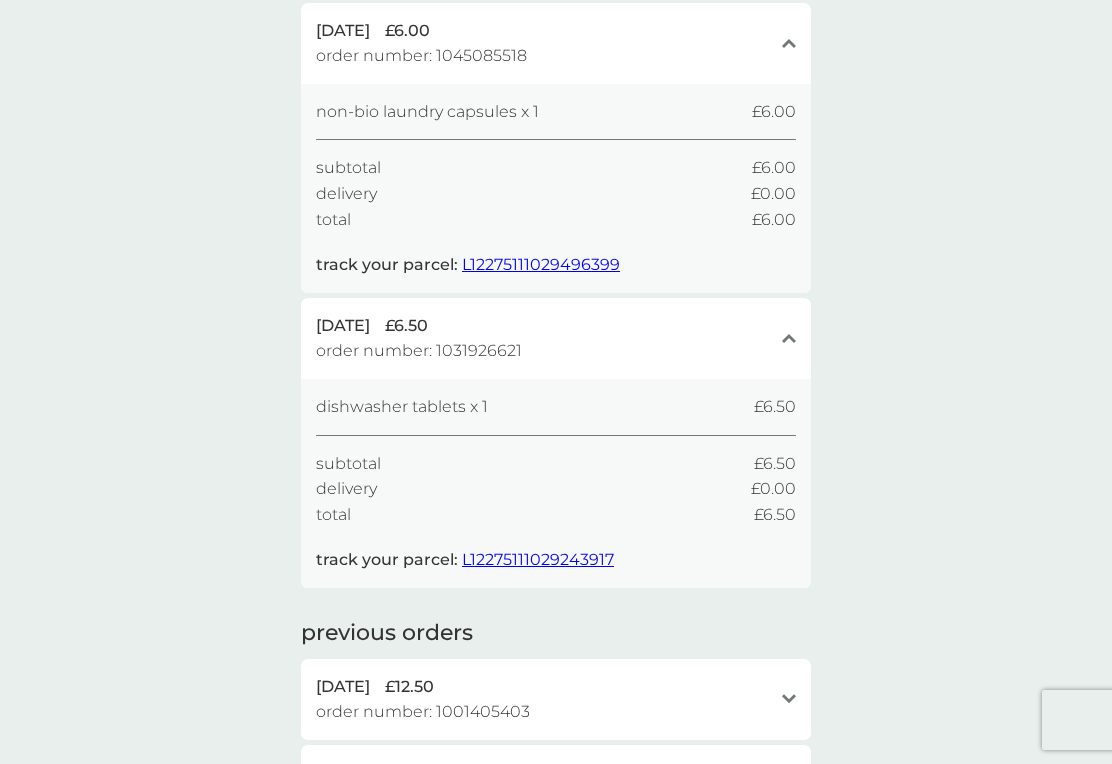 click on "L12275111029243917" at bounding box center [538, 559] 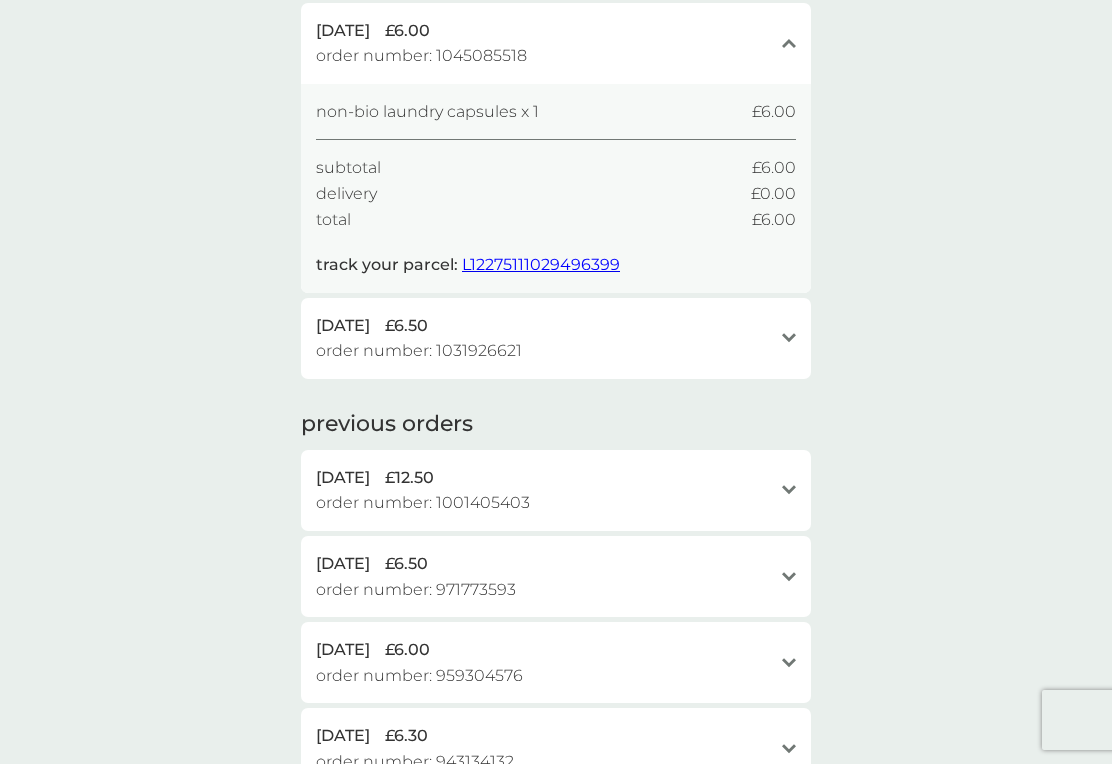 click on "L12275111029496399" at bounding box center (541, 264) 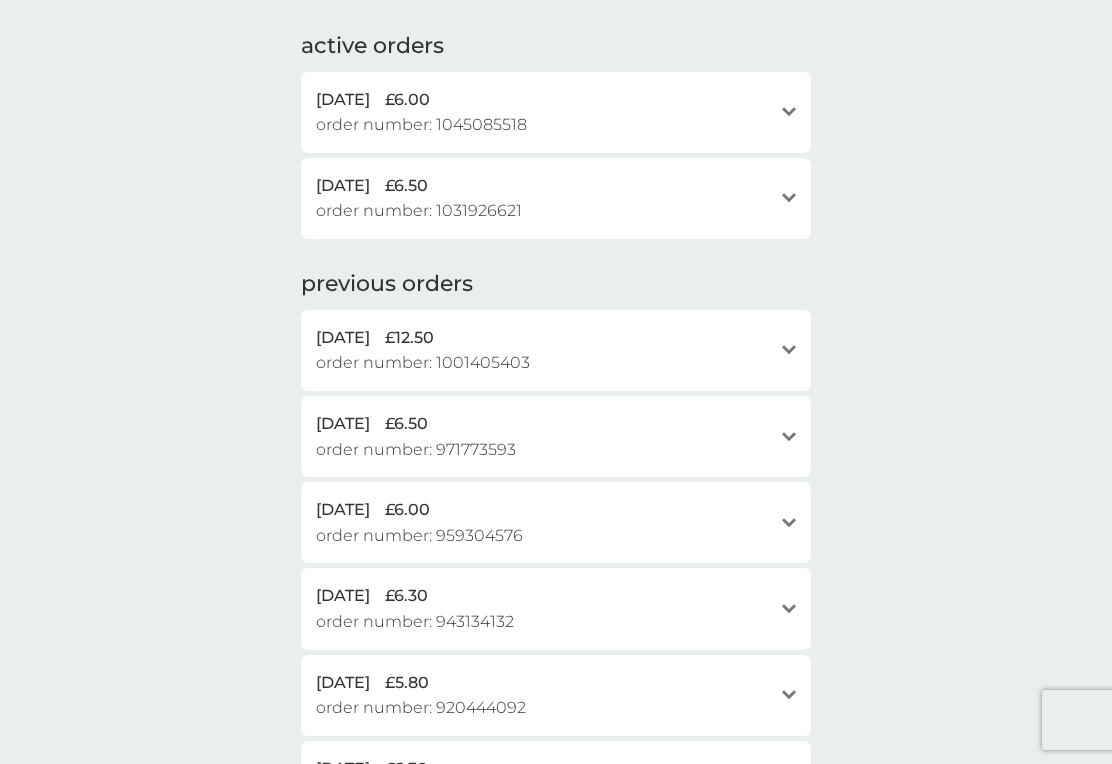 scroll, scrollTop: 0, scrollLeft: 0, axis: both 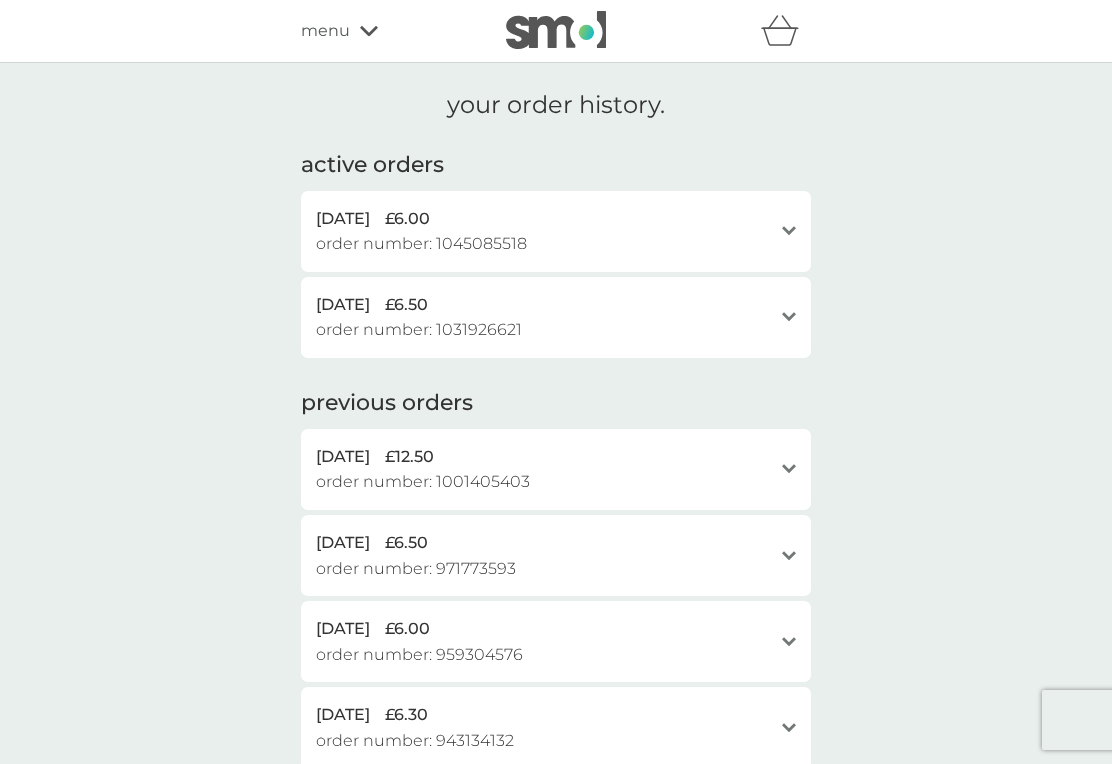 click on "menu" at bounding box center [386, 31] 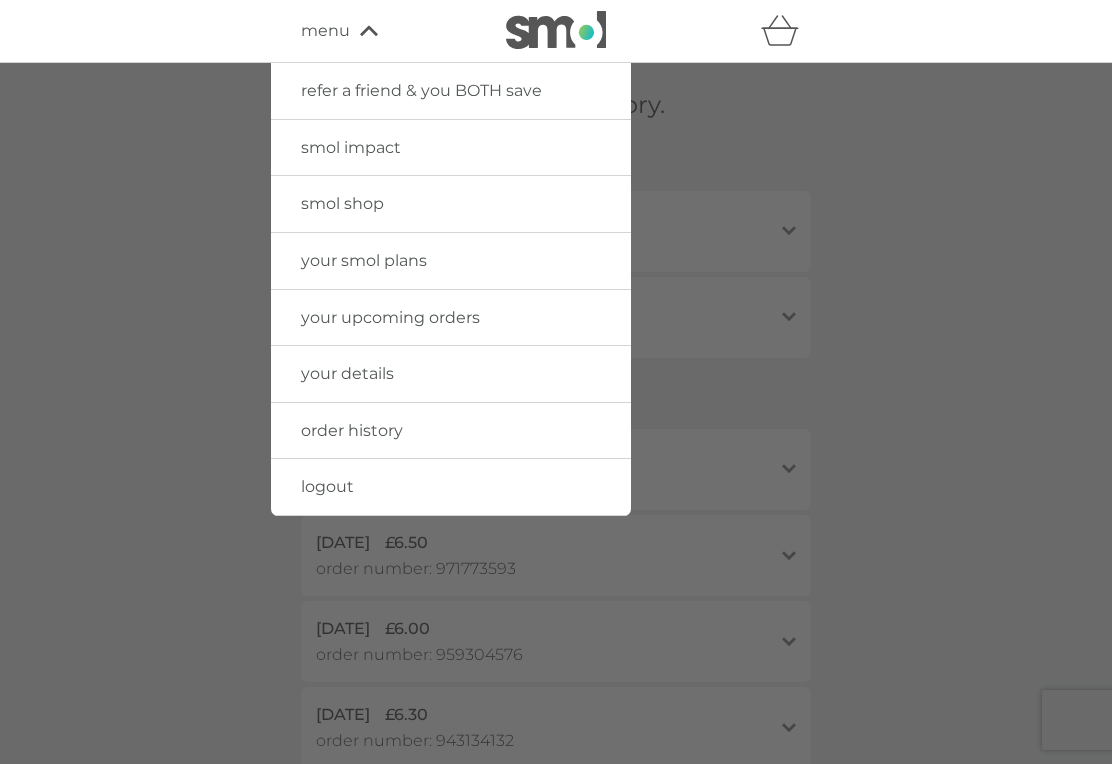 click on "order history" at bounding box center [451, 431] 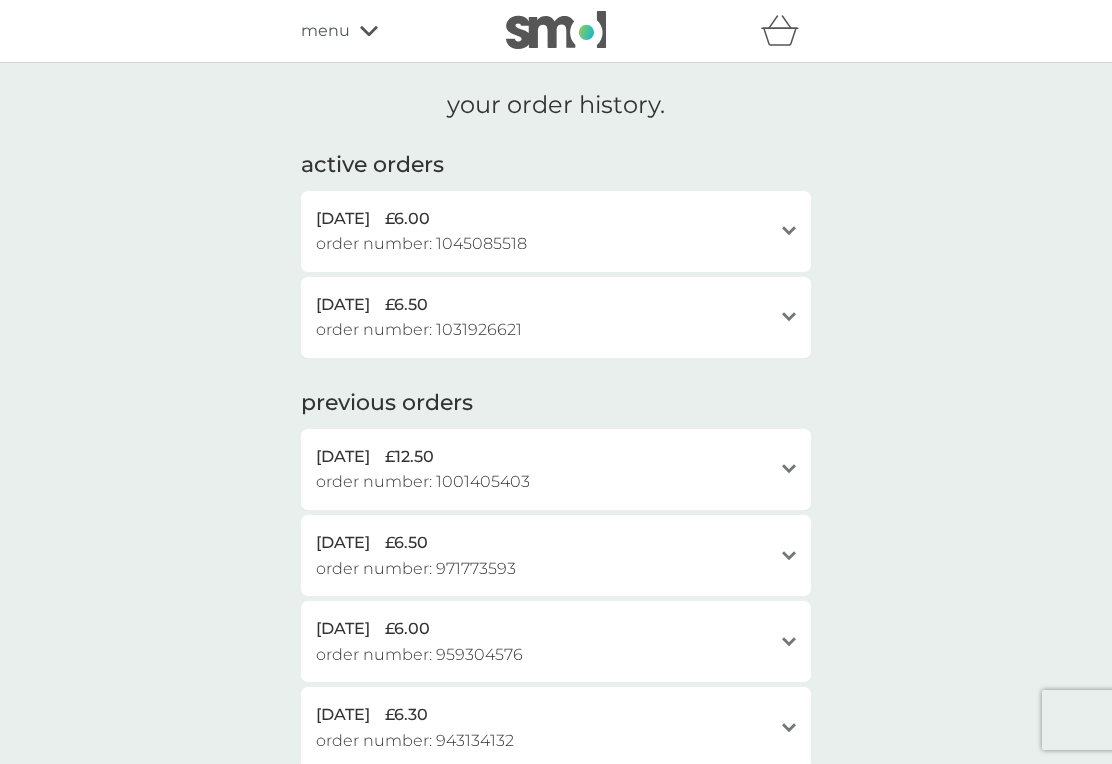 click on "menu" at bounding box center [386, 31] 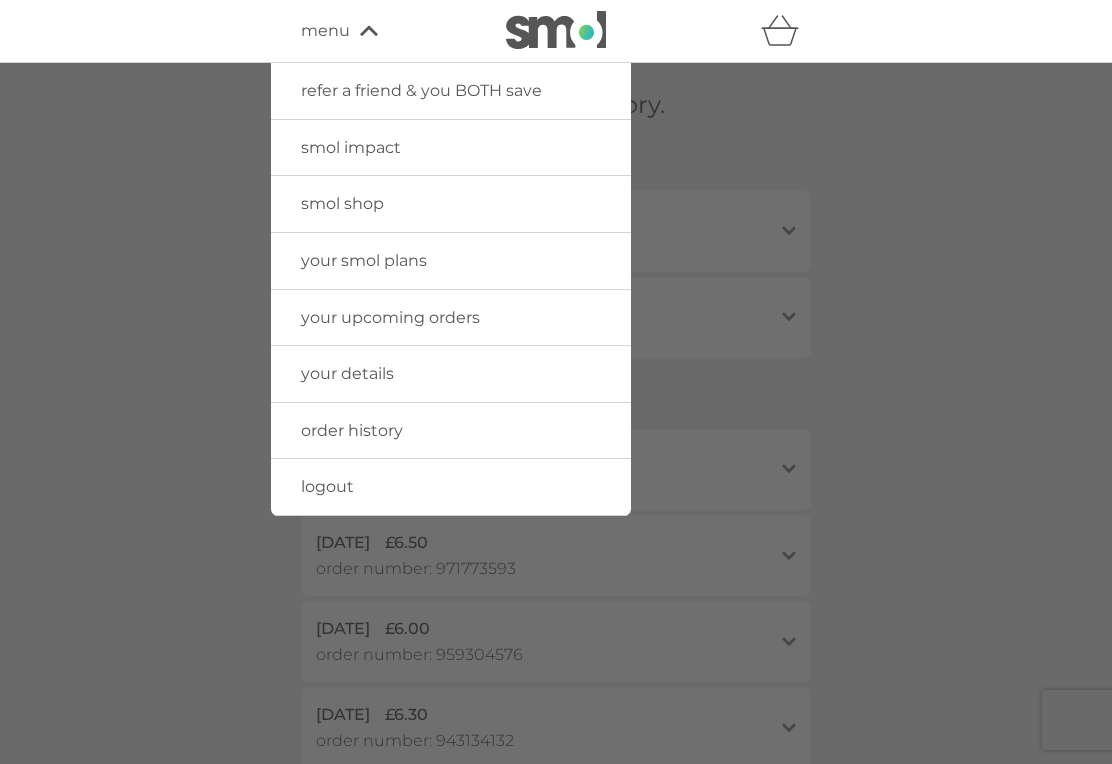 click on "your upcoming orders" at bounding box center [451, 318] 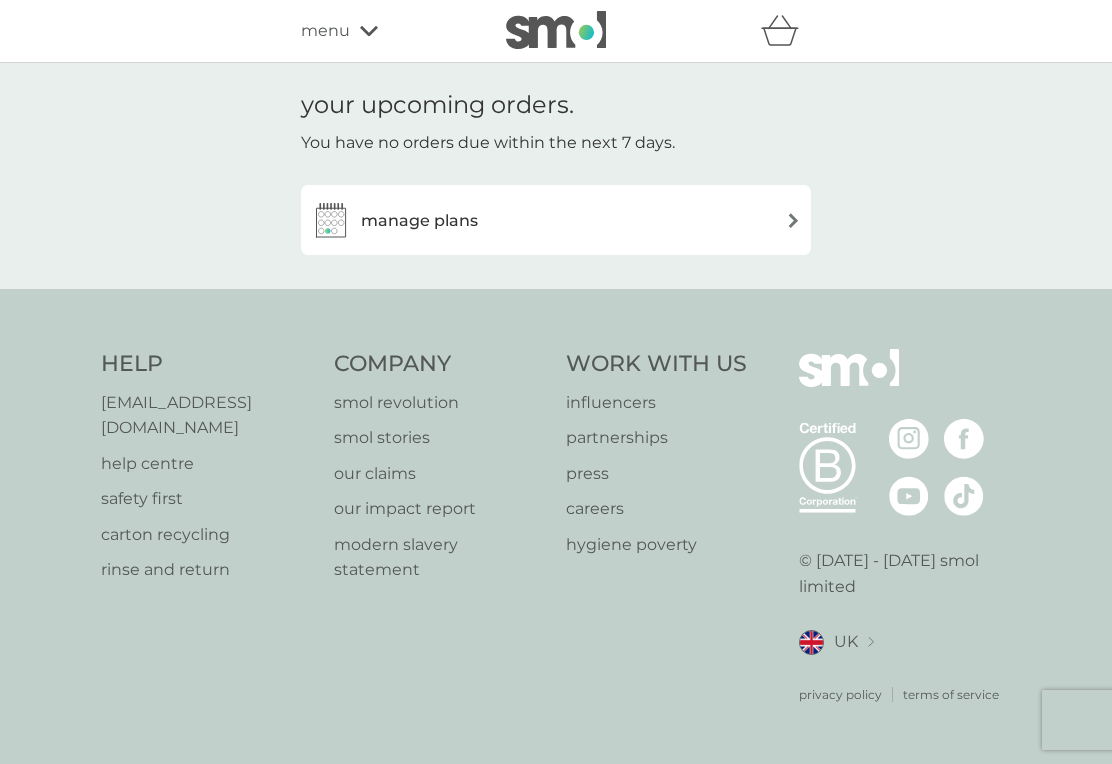 click on "menu" at bounding box center [386, 31] 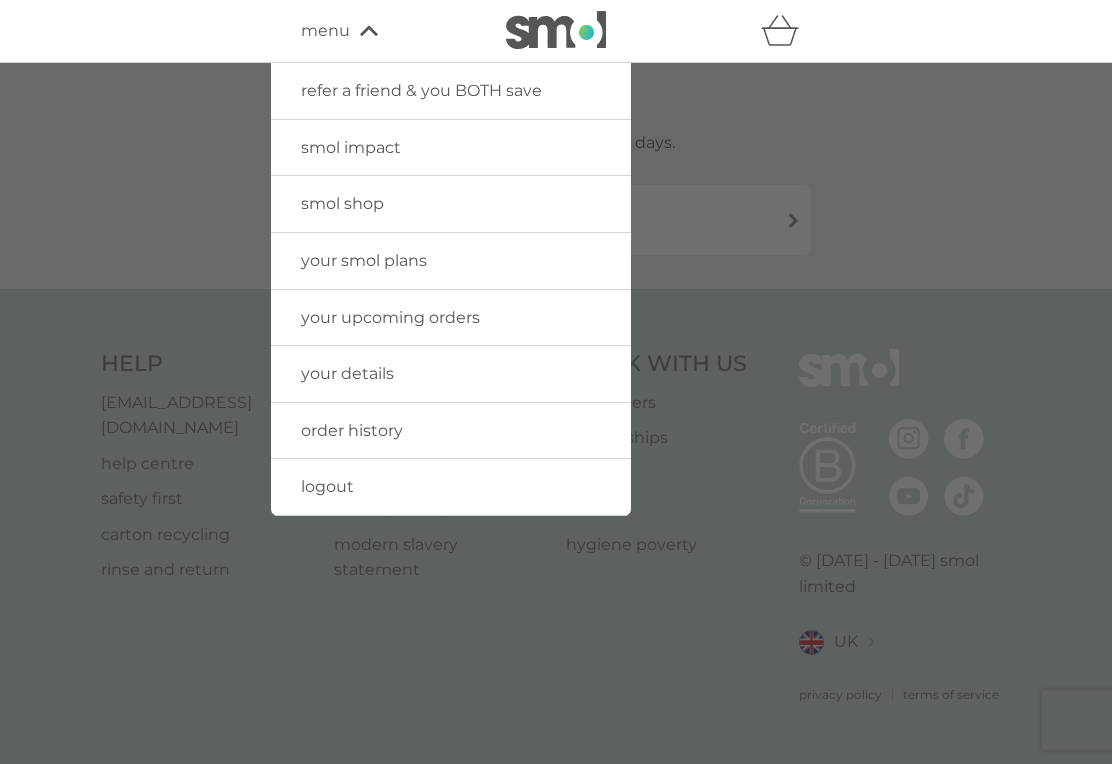 click on "your smol plans" at bounding box center [364, 260] 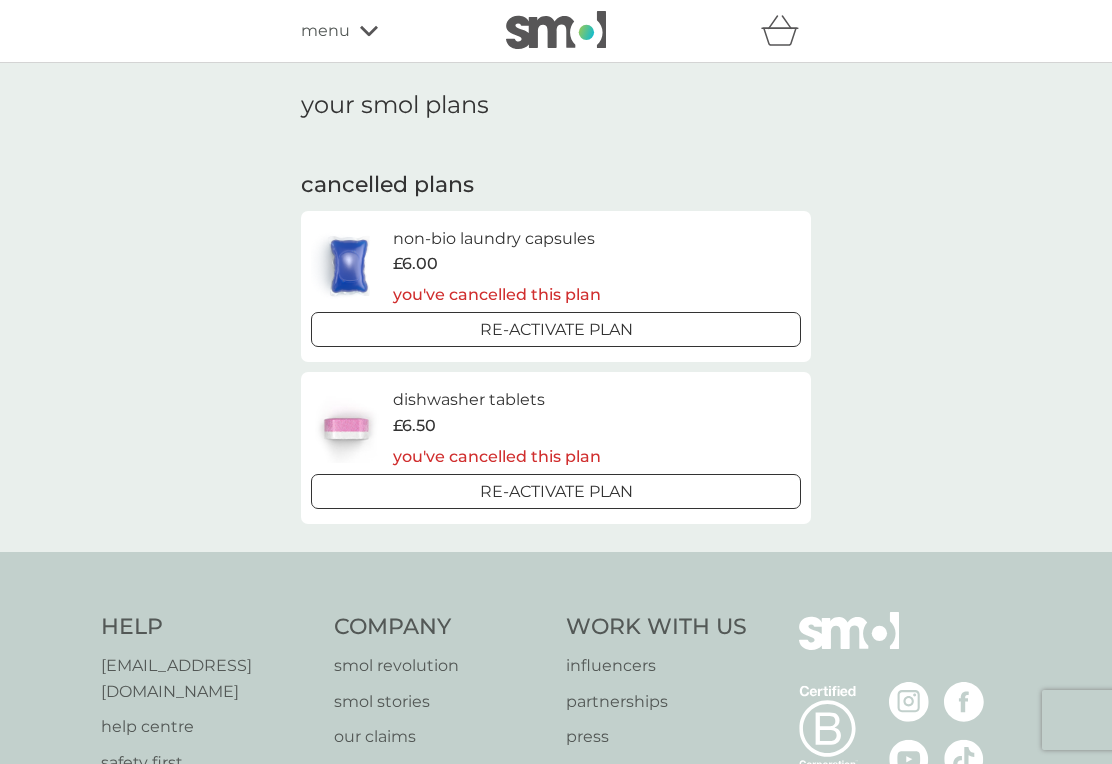 click 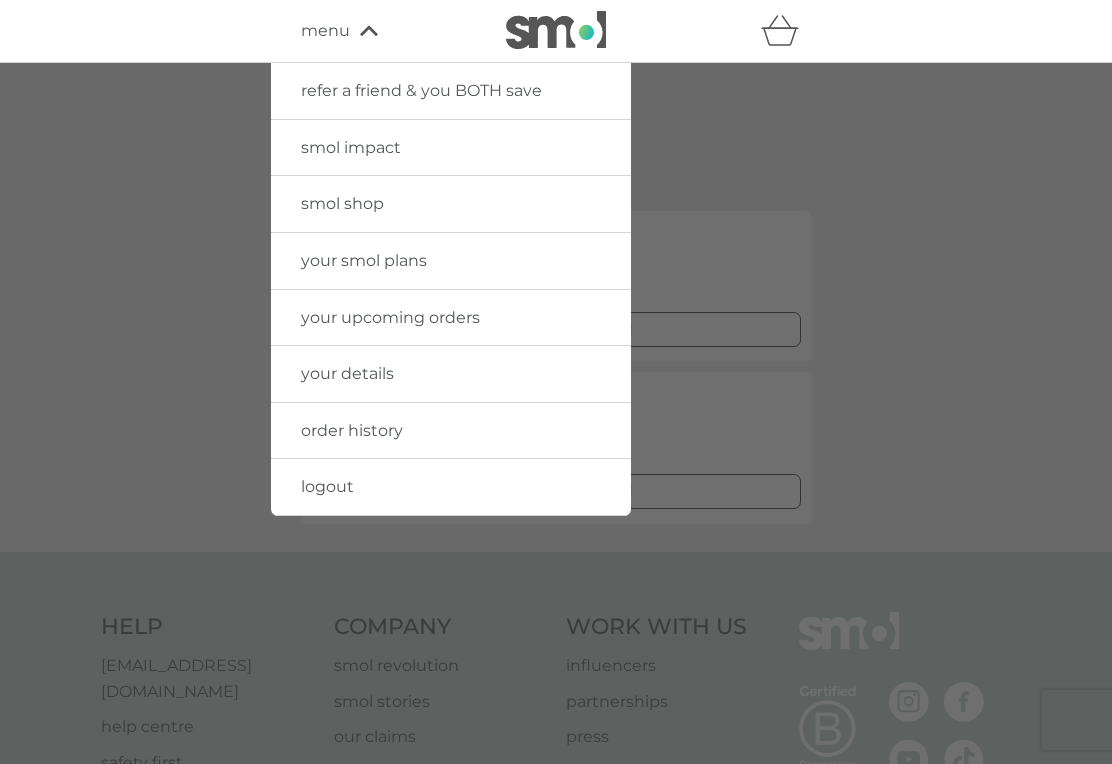 click on "your smol plans" at bounding box center (364, 260) 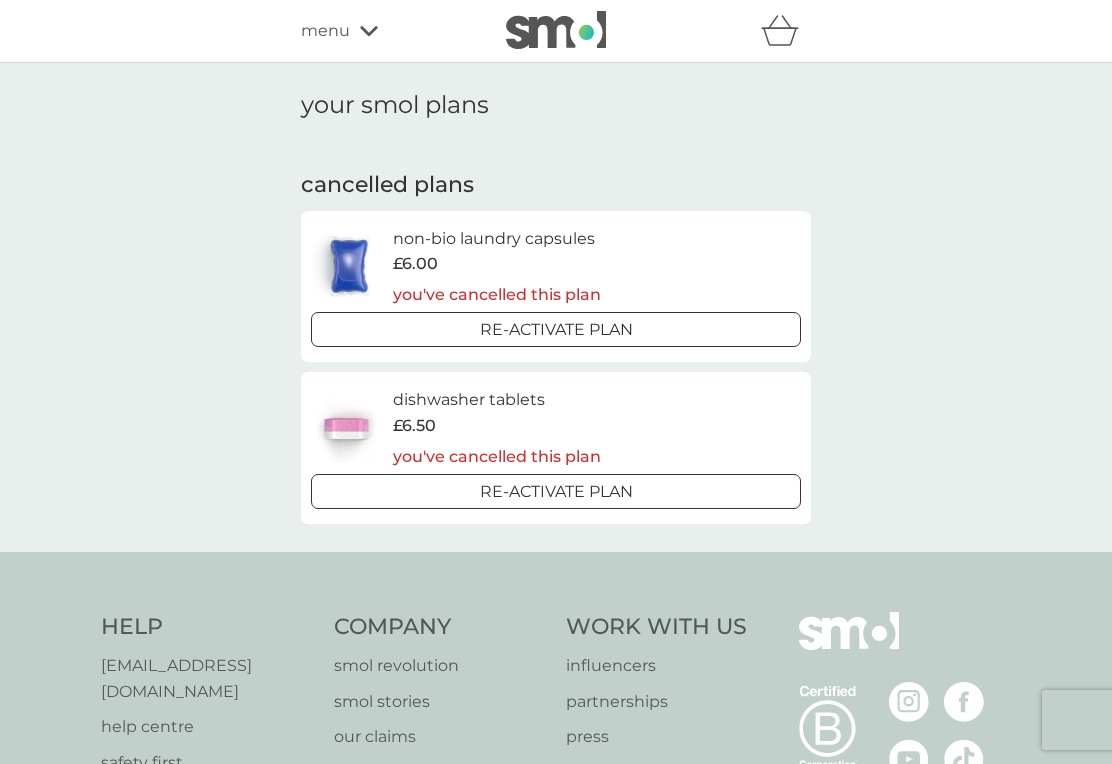 click 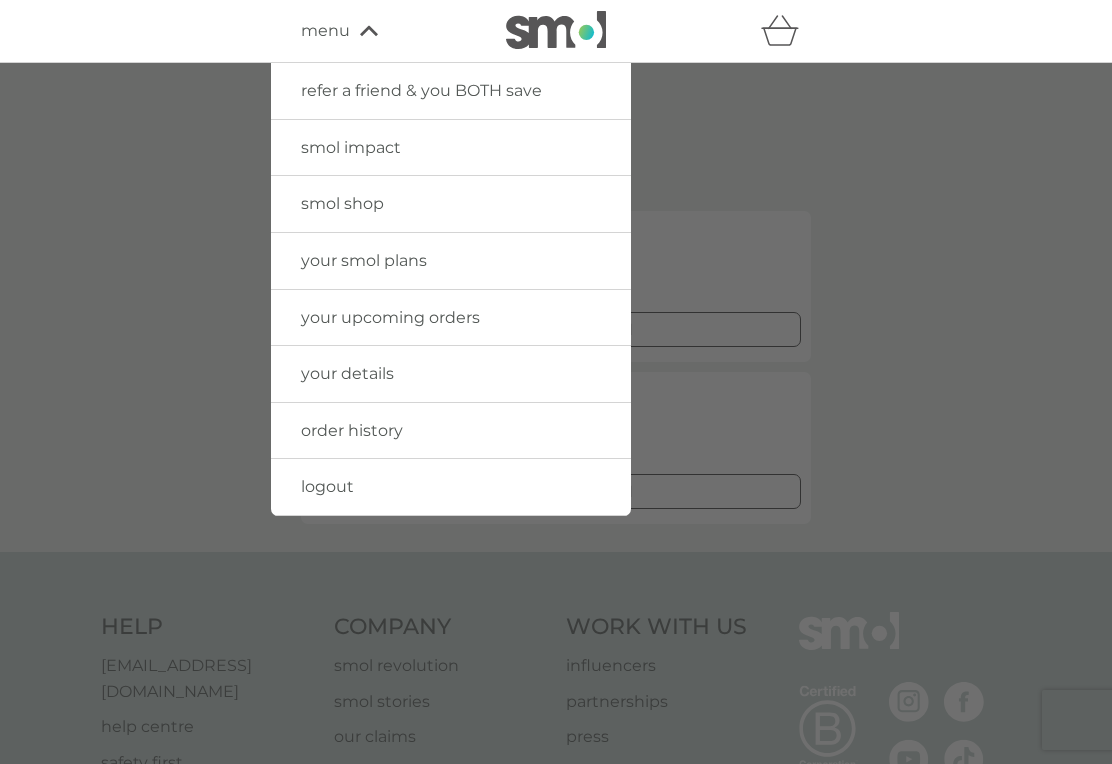 click on "your upcoming orders" at bounding box center [451, 318] 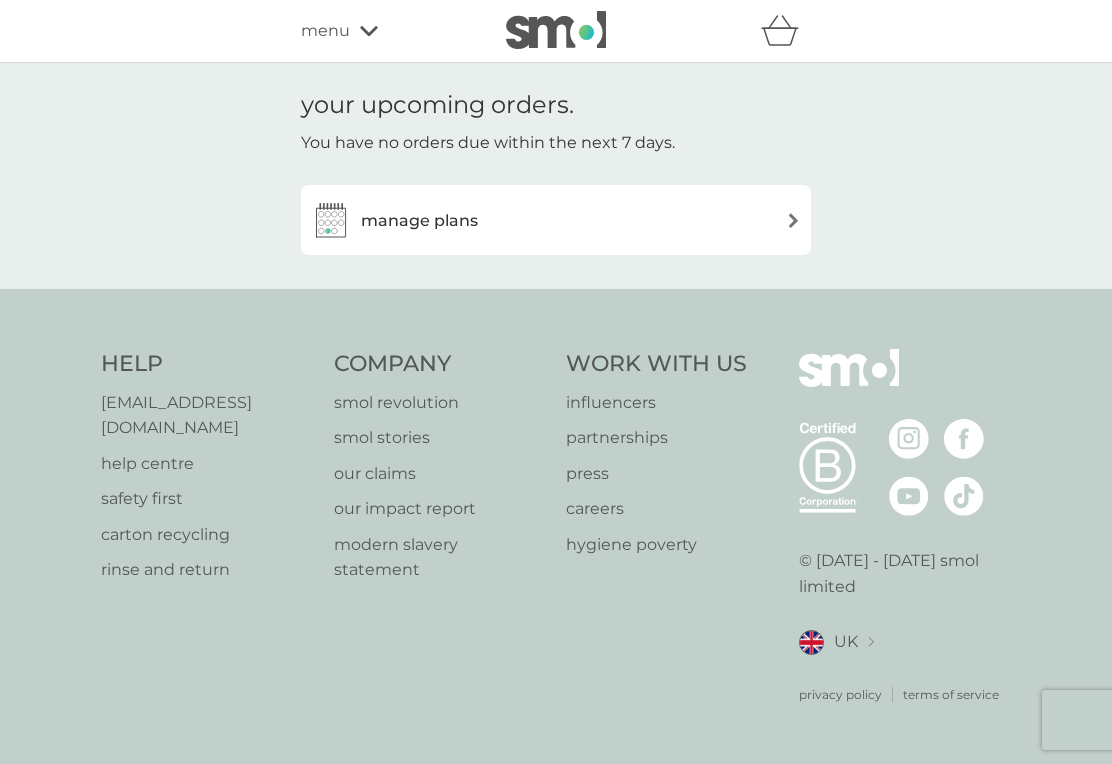 click on "menu" at bounding box center [386, 31] 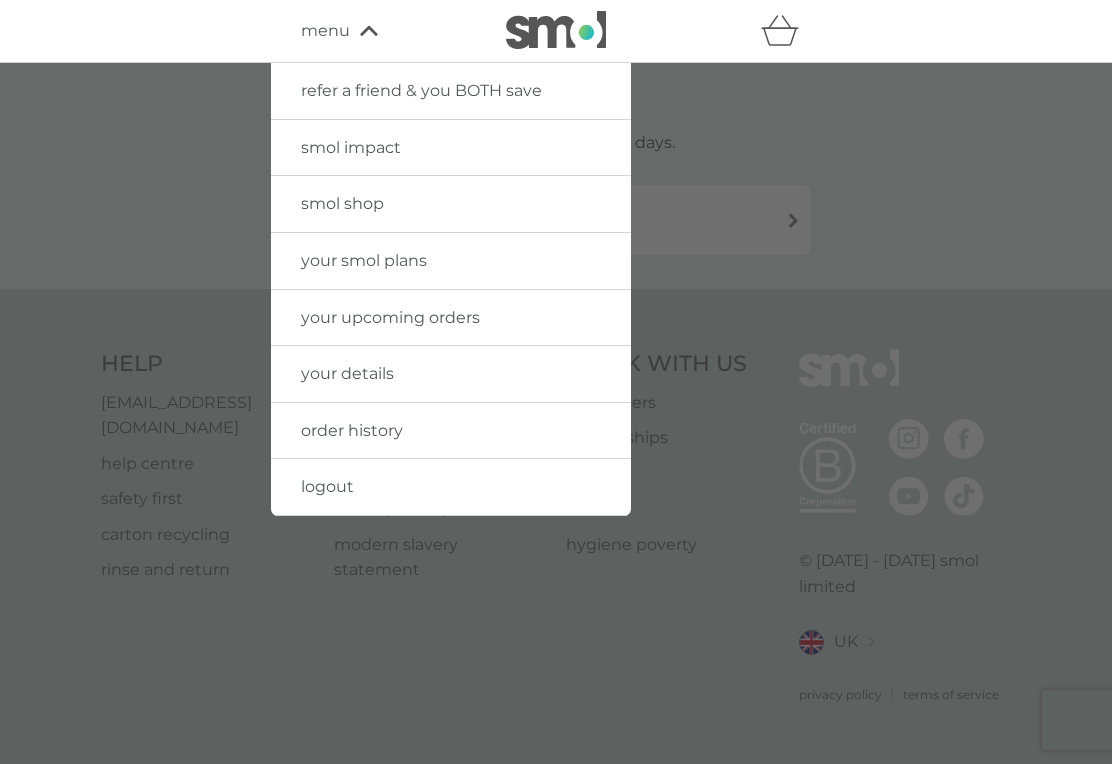 click on "your details" at bounding box center (451, 374) 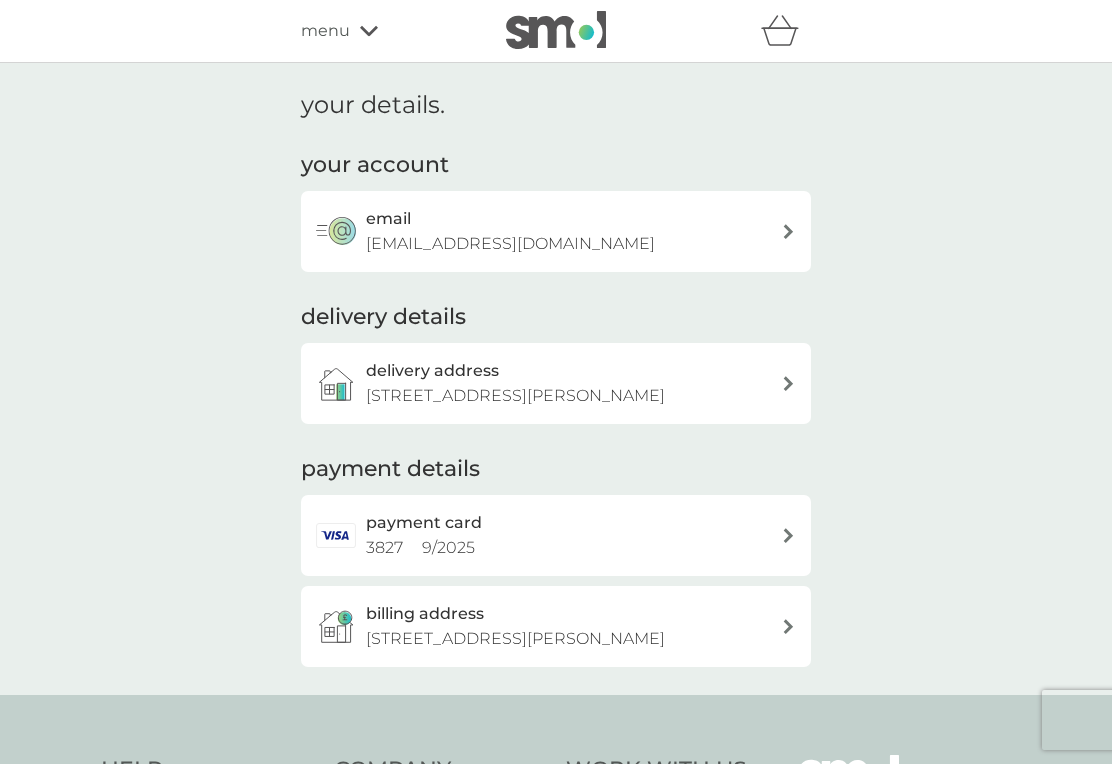 click 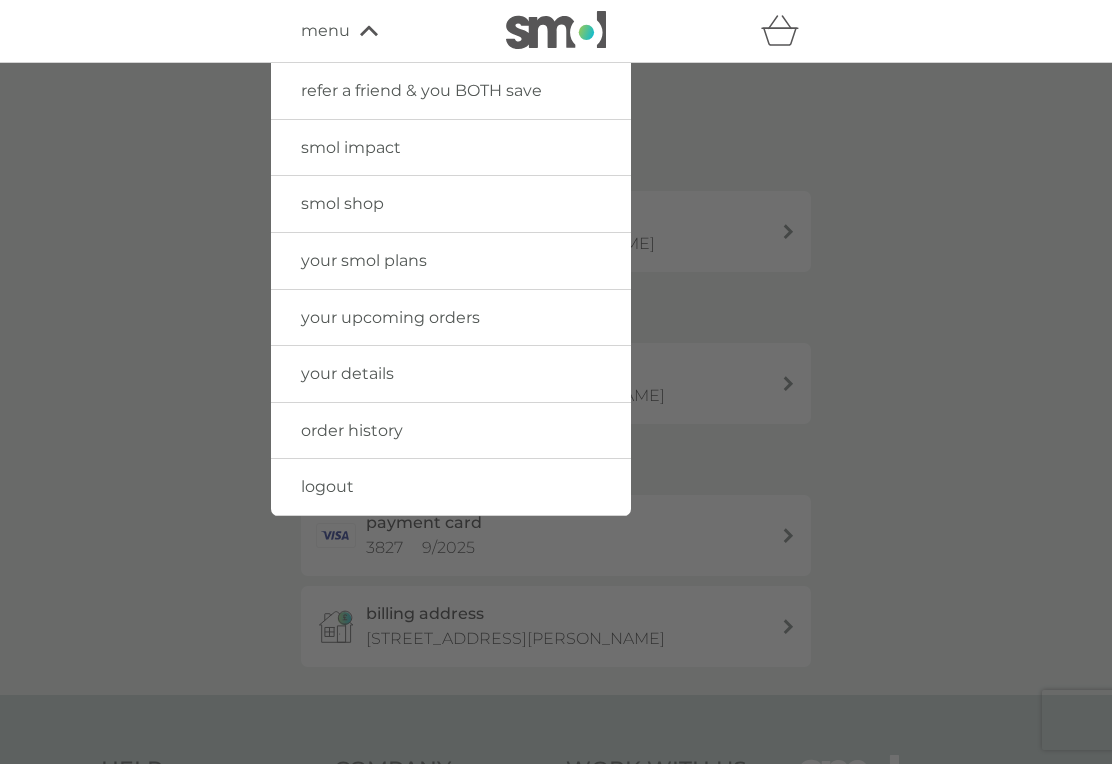 click on "order history" at bounding box center (352, 430) 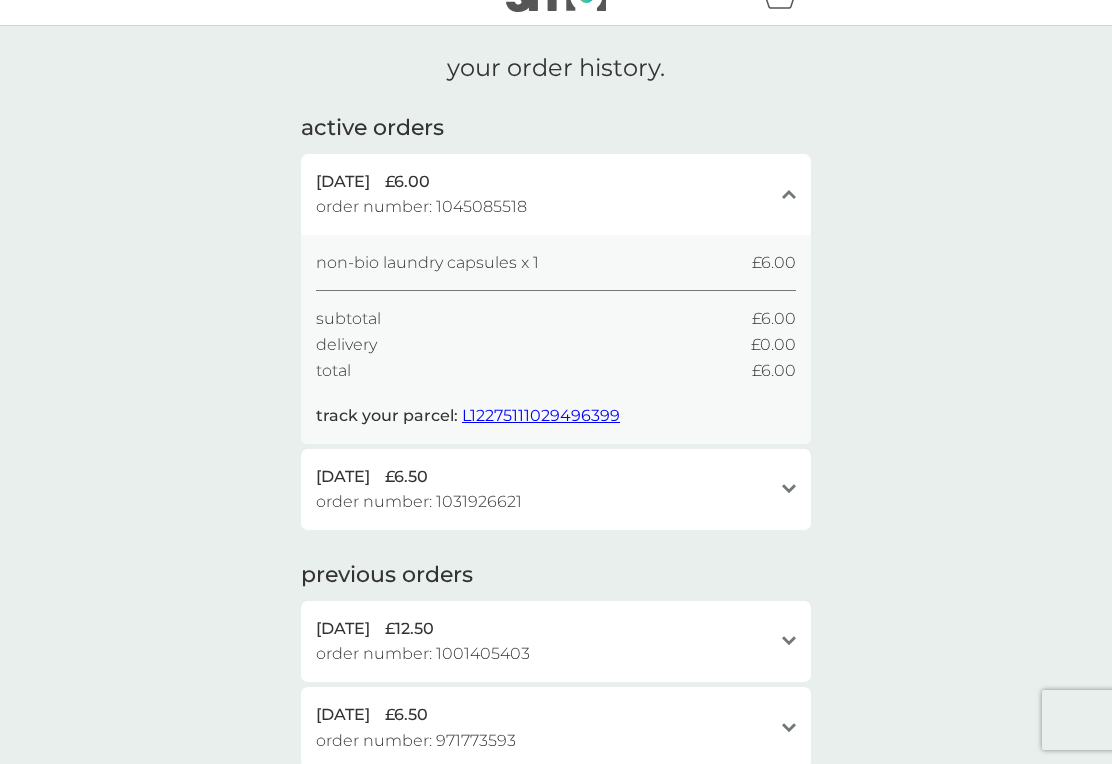 scroll, scrollTop: 0, scrollLeft: 0, axis: both 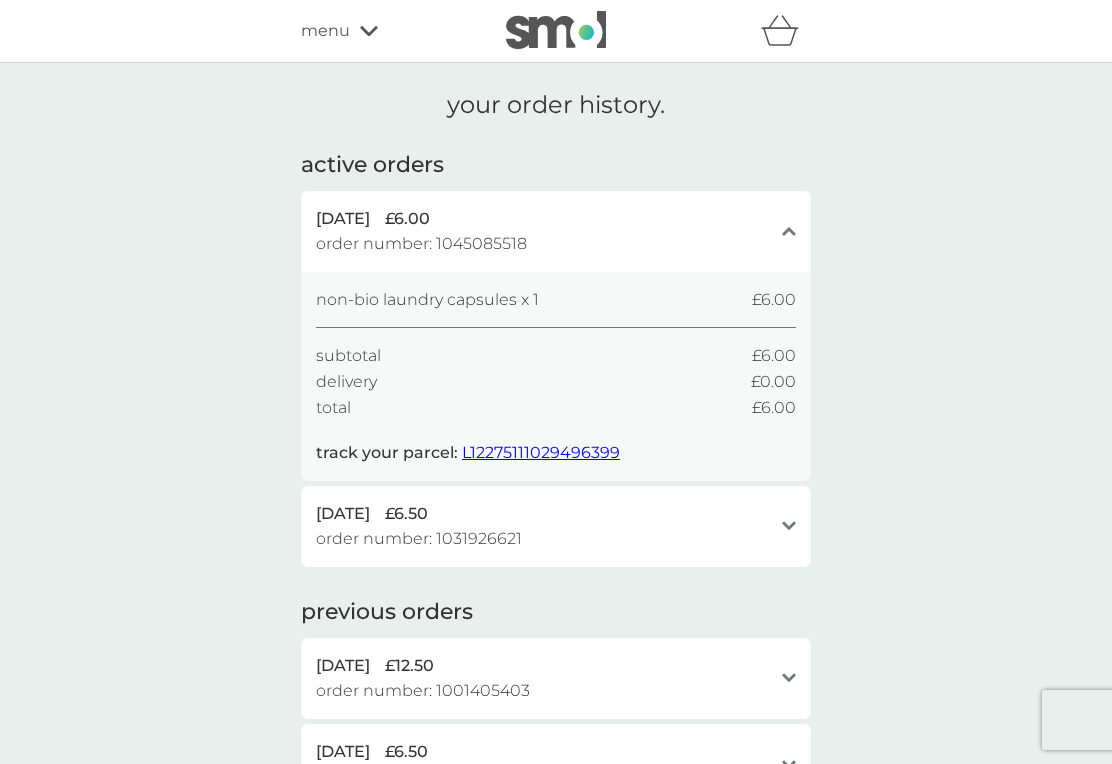 click on "menu" at bounding box center (386, 31) 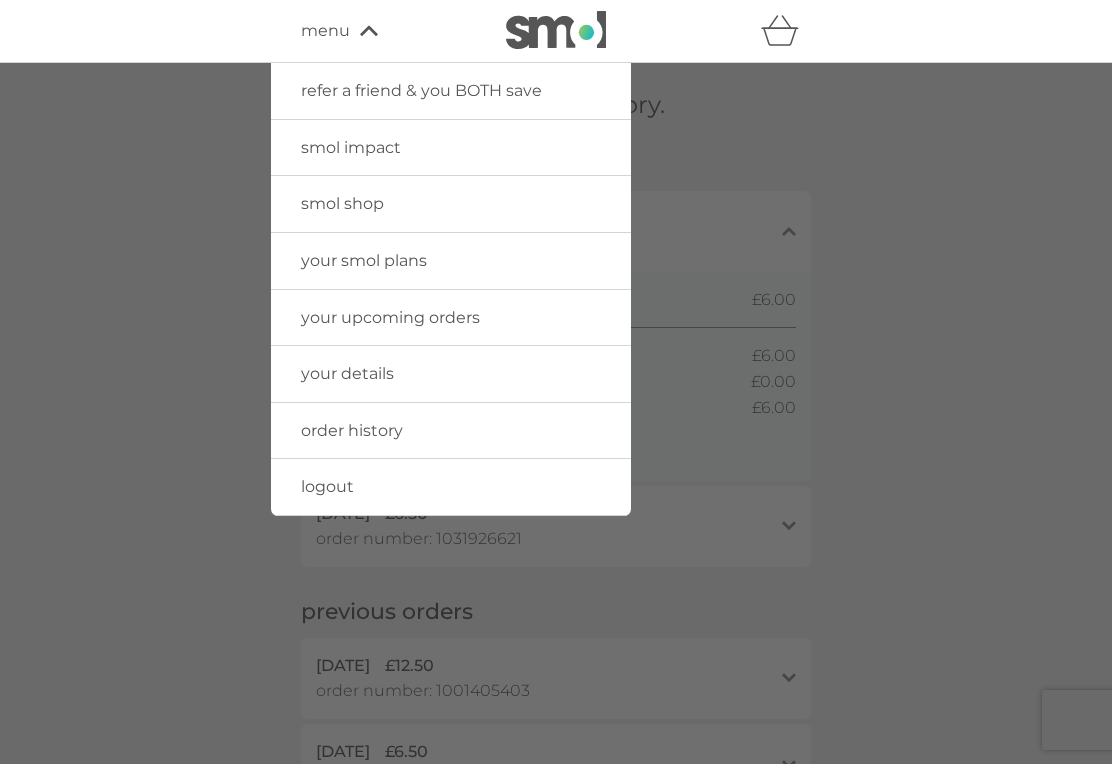 click on "logout" at bounding box center (327, 486) 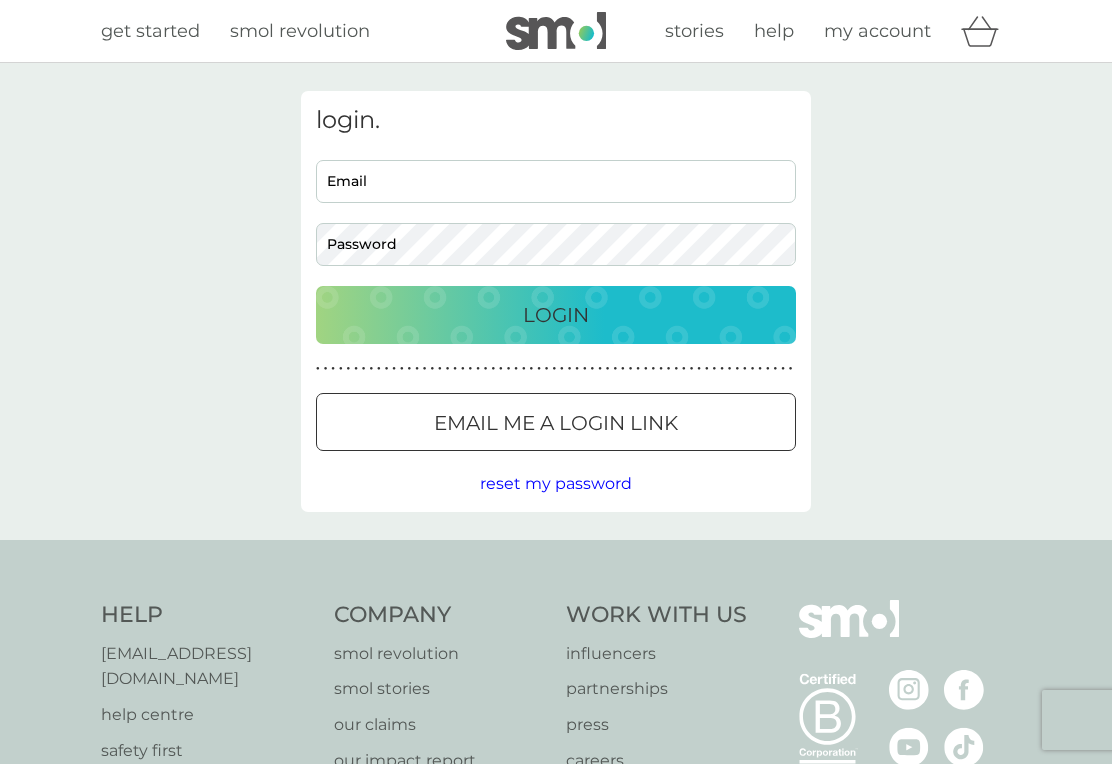 scroll, scrollTop: 0, scrollLeft: 0, axis: both 